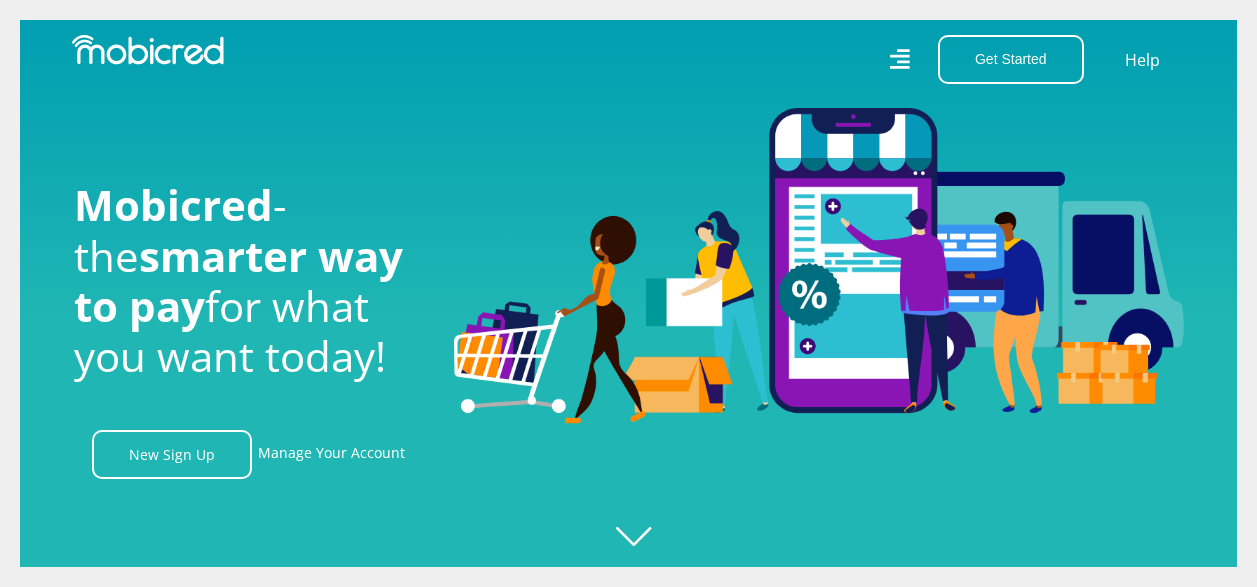 scroll, scrollTop: 0, scrollLeft: 0, axis: both 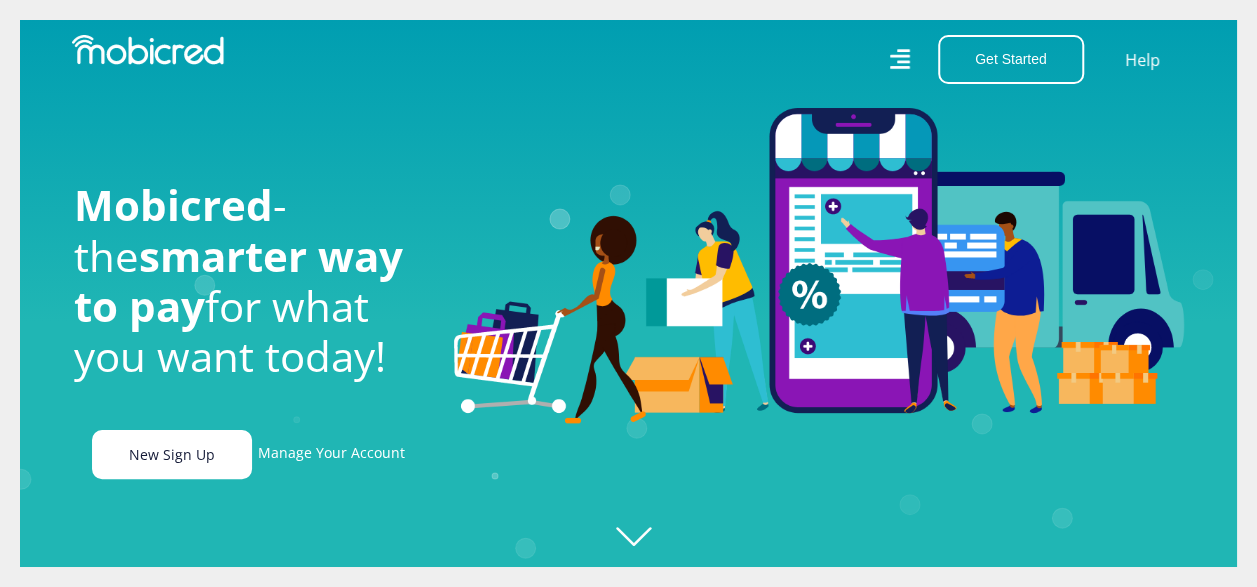 click on "New Sign Up" at bounding box center (172, 454) 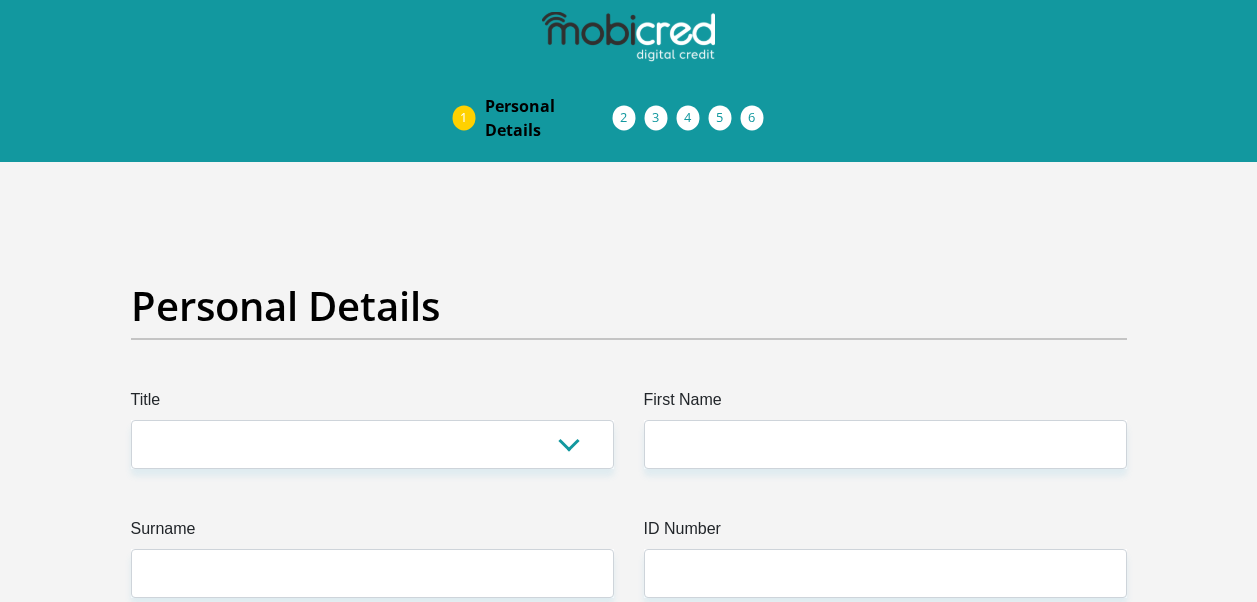 scroll, scrollTop: 0, scrollLeft: 0, axis: both 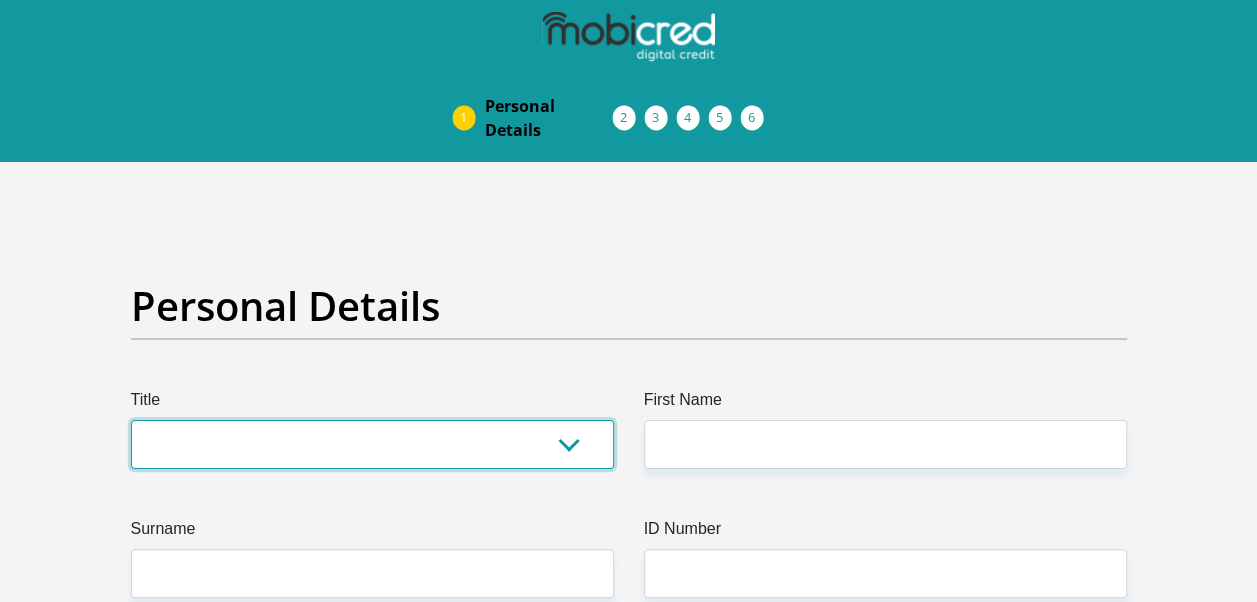 click on "Mr
Ms
Mrs
Dr
Other" at bounding box center [372, 444] 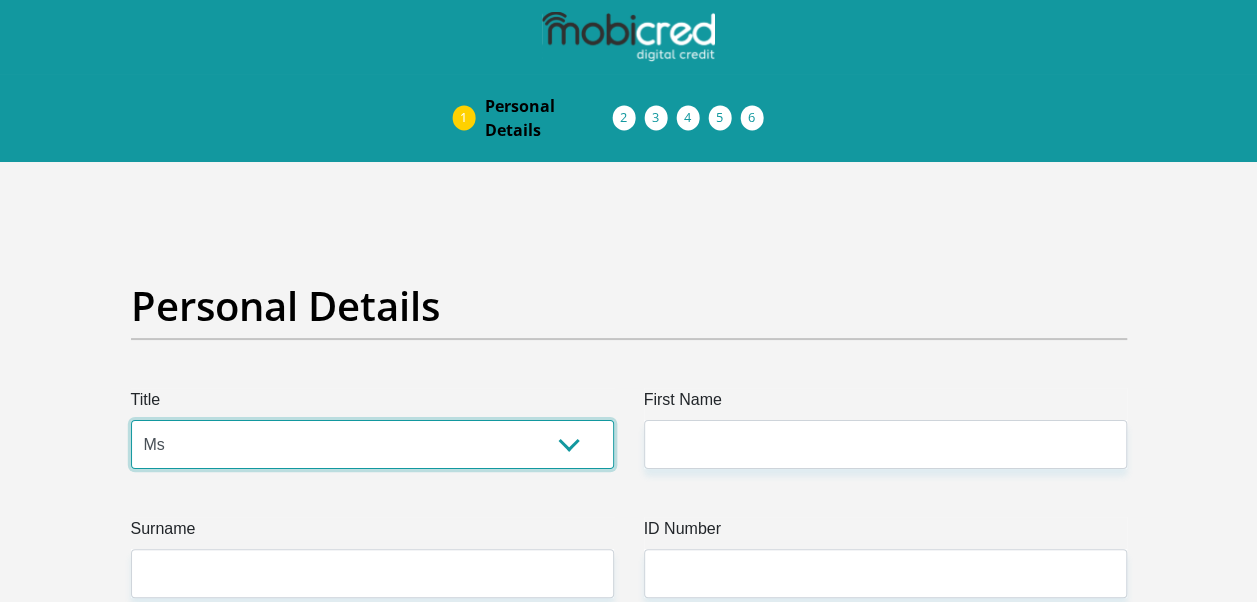 click on "Mr
Ms
Mrs
Dr
Other" at bounding box center (372, 444) 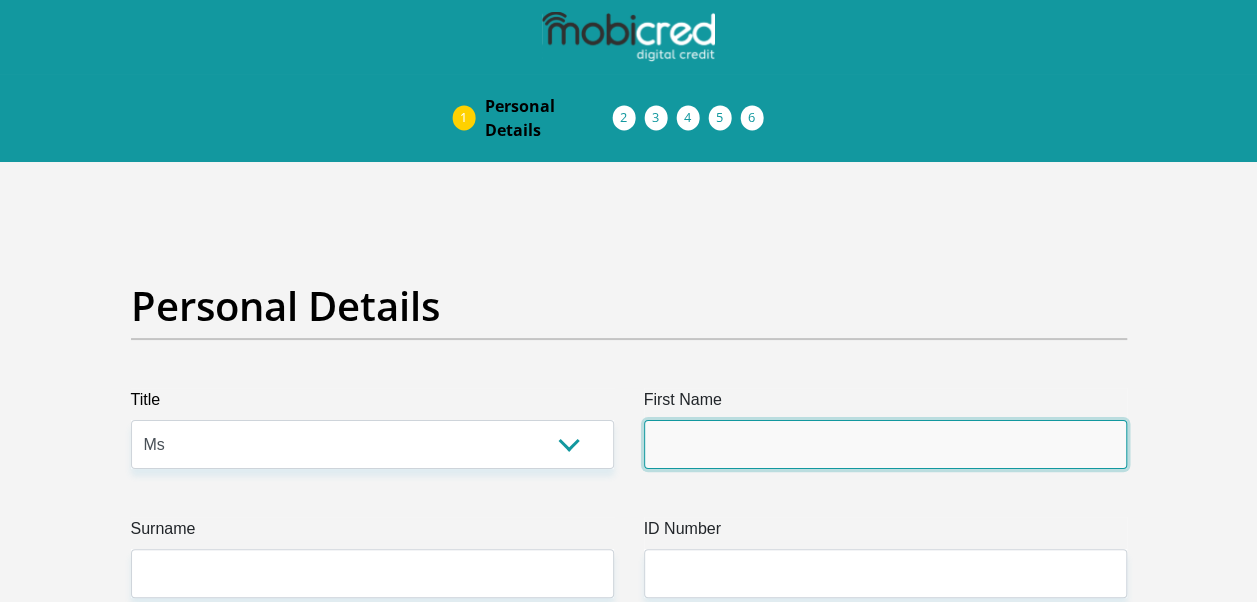 click on "First Name" at bounding box center [885, 444] 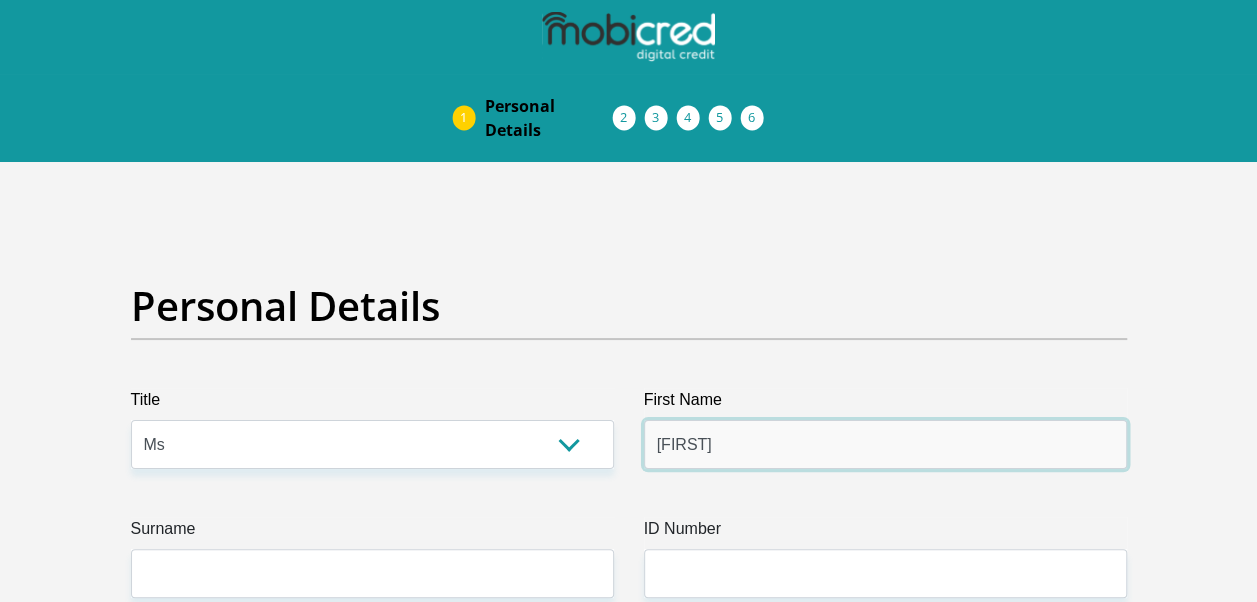 type on "judith" 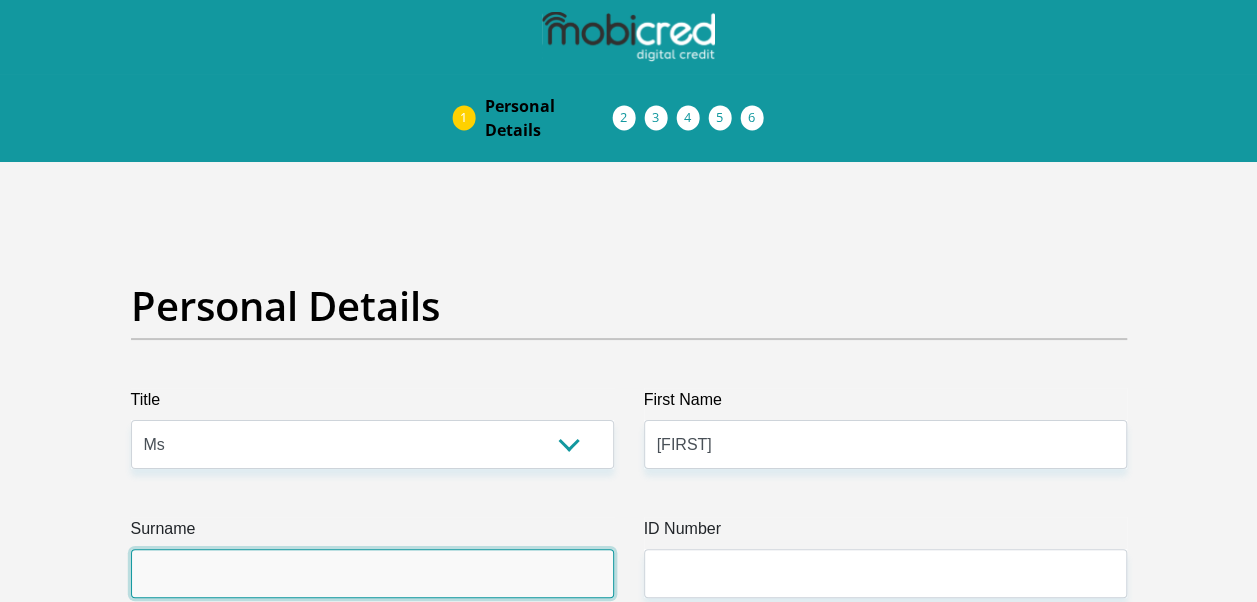 click on "Surname" at bounding box center (372, 573) 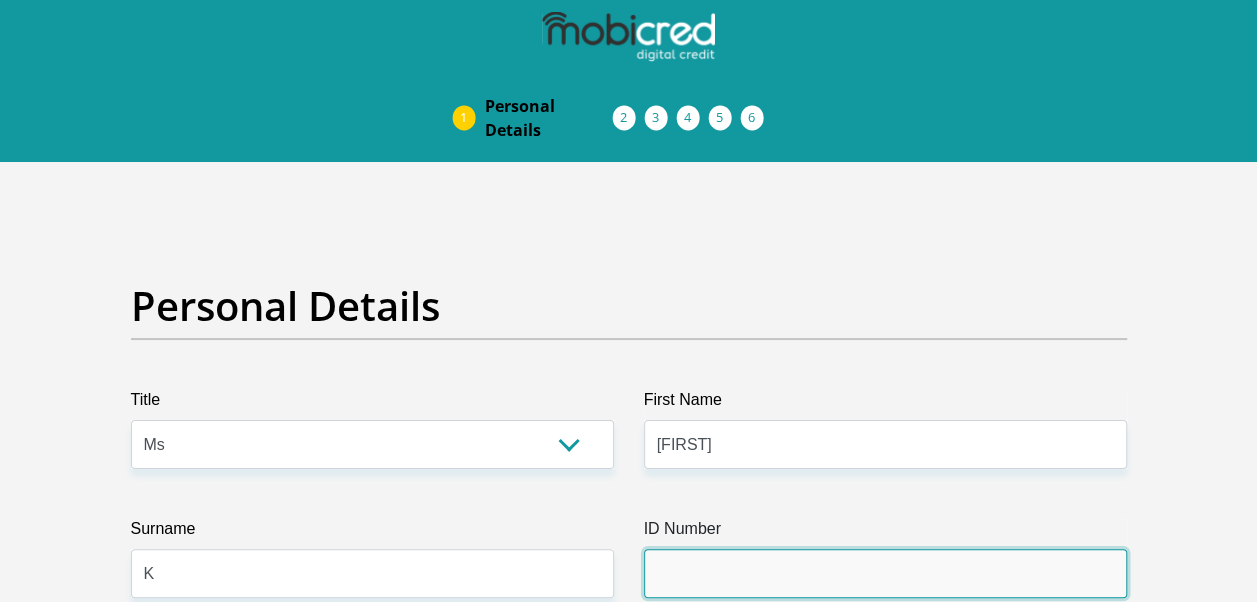 click on "ID Number" at bounding box center [885, 573] 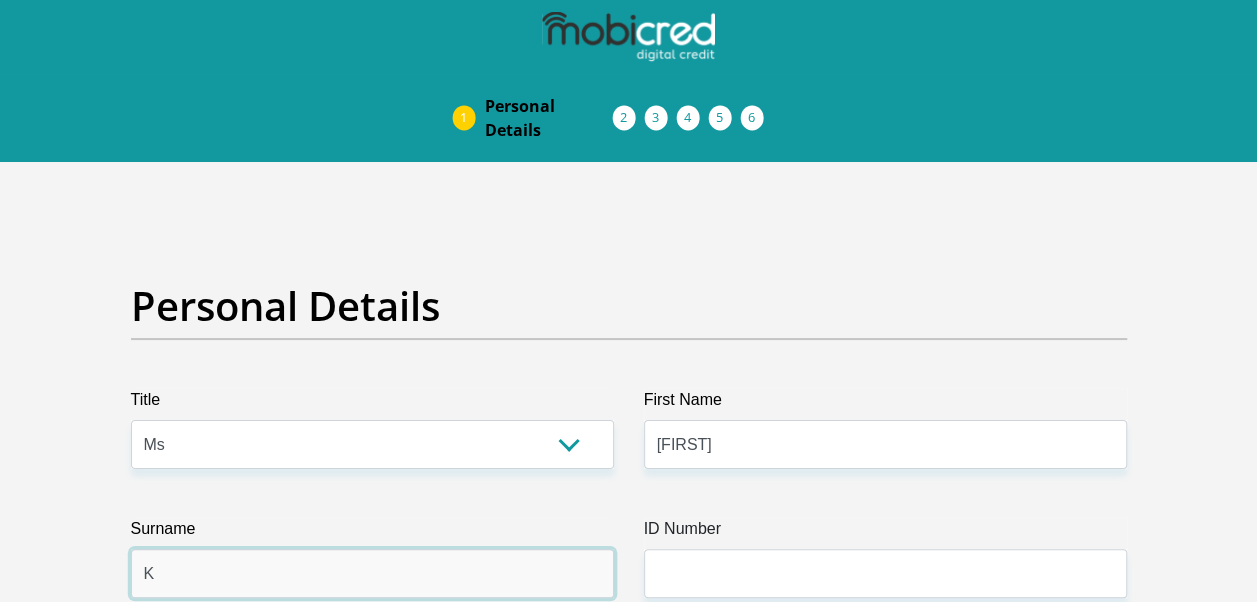 click on "K" at bounding box center [372, 573] 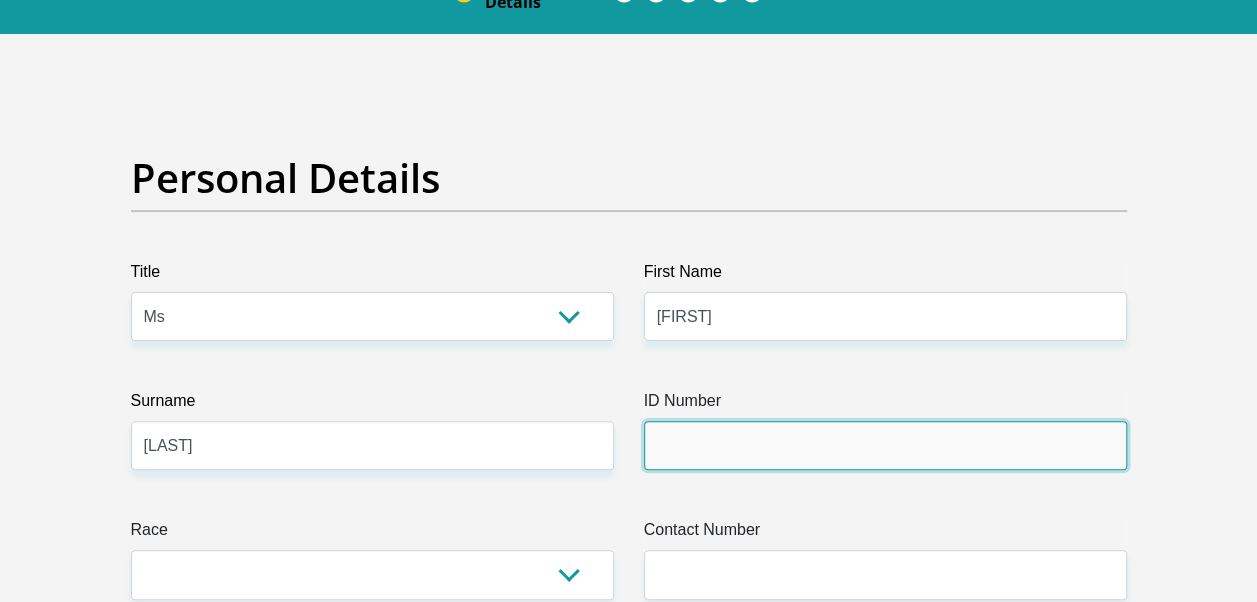 scroll, scrollTop: 160, scrollLeft: 0, axis: vertical 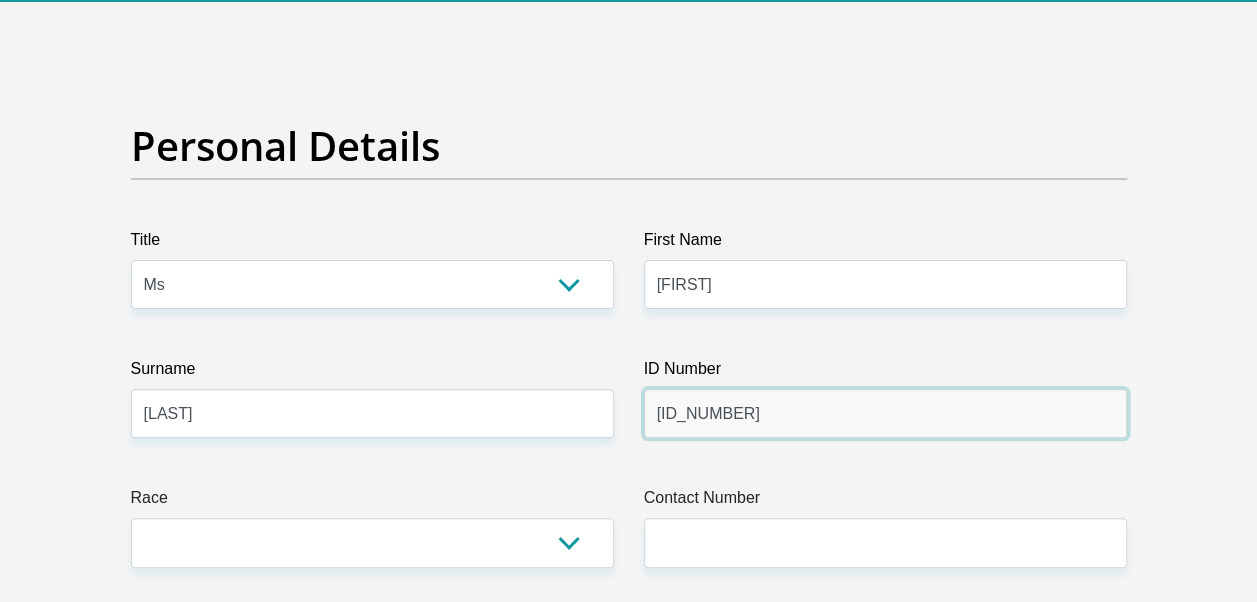 type on "8412221104085" 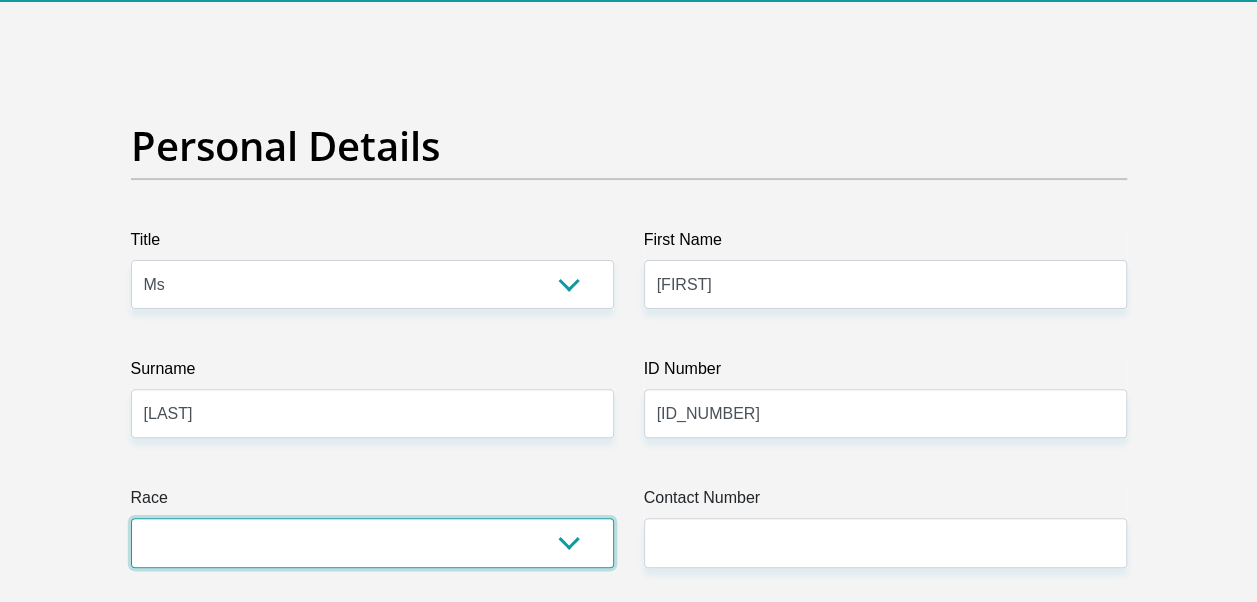 click on "Black
Coloured
Indian
White
Other" at bounding box center (372, 542) 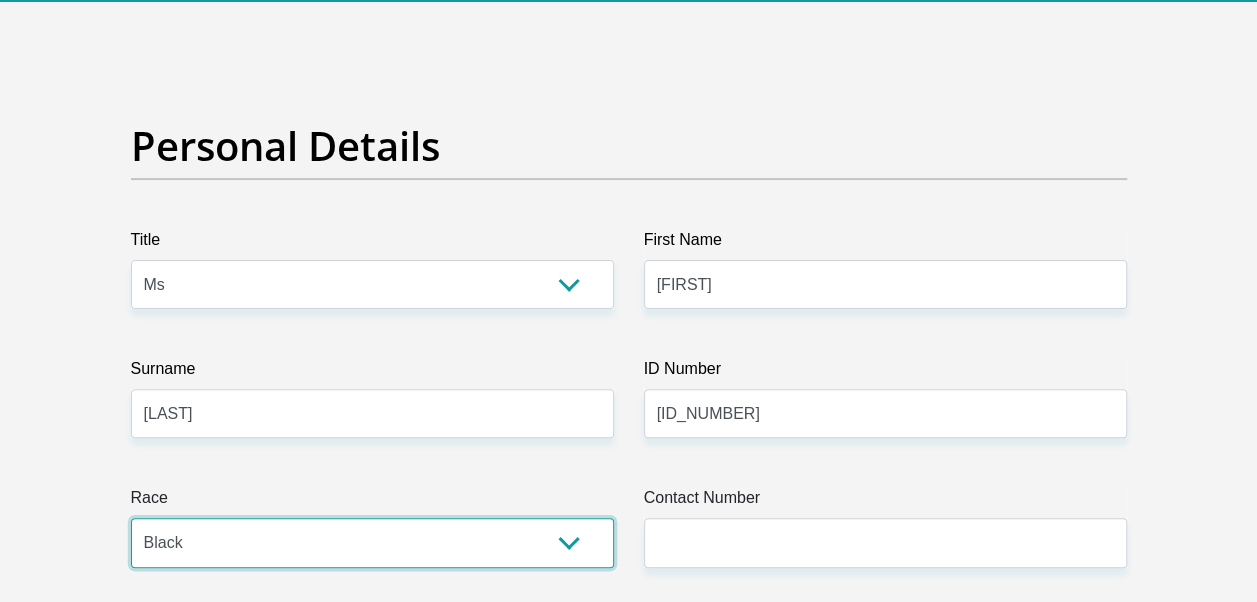 click on "Black
Coloured
Indian
White
Other" at bounding box center [372, 542] 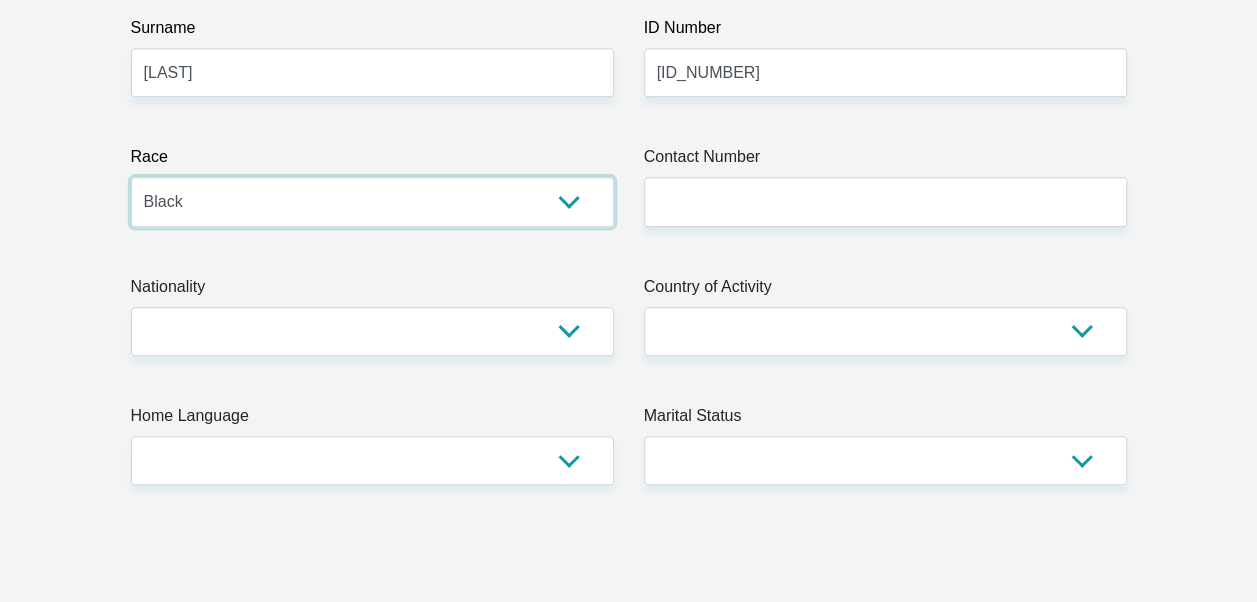 scroll, scrollTop: 520, scrollLeft: 0, axis: vertical 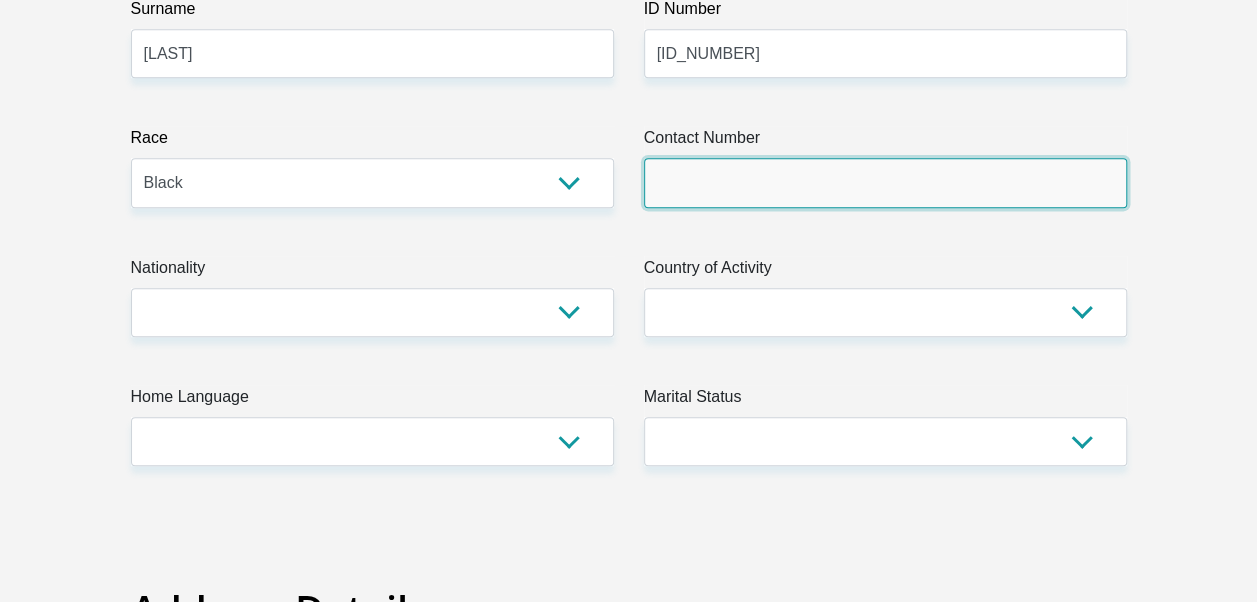 click on "Contact Number" at bounding box center [885, 182] 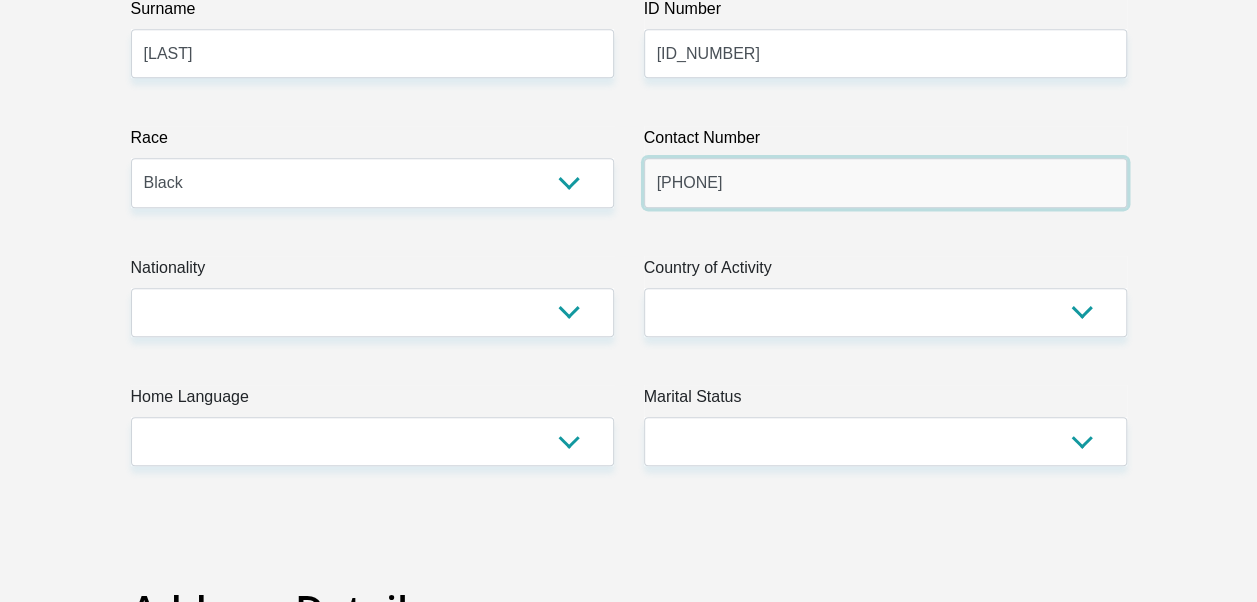 type on "0812312038" 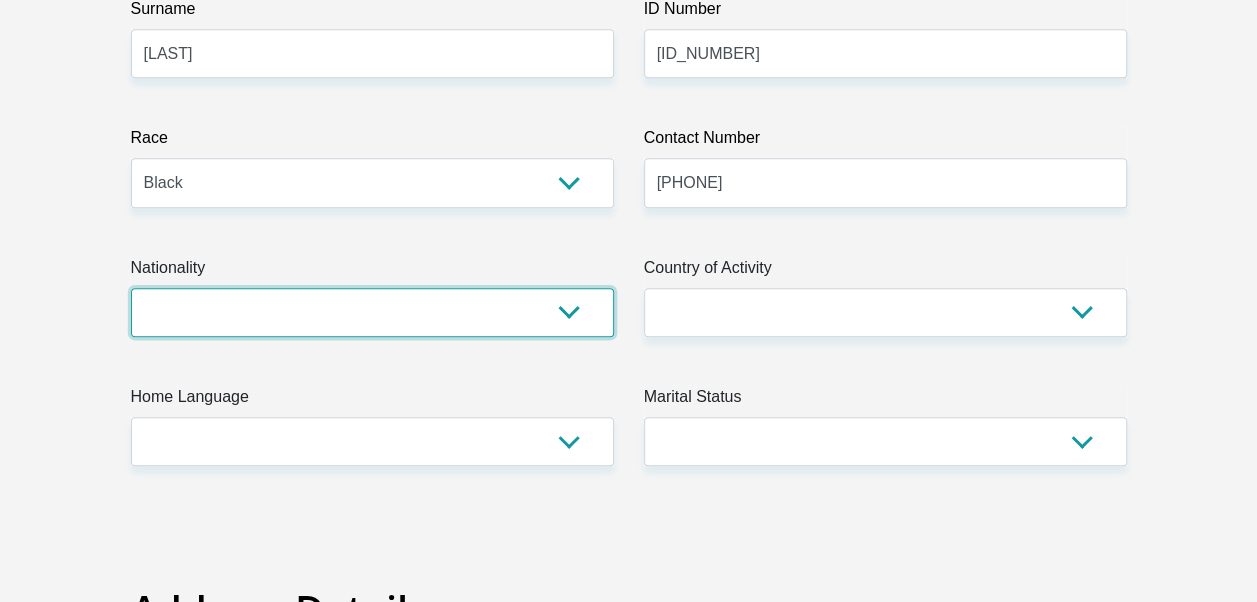 click on "South Africa
Afghanistan
Aland Islands
Albania
Algeria
America Samoa
American Virgin Islands
Andorra
Angola
Anguilla
Antarctica
Antigua and Barbuda
Argentina
Armenia
Aruba
Ascension Island
Australia
Austria
Azerbaijan
Bahamas
Bahrain
Bangladesh
Barbados
Chad" at bounding box center [372, 312] 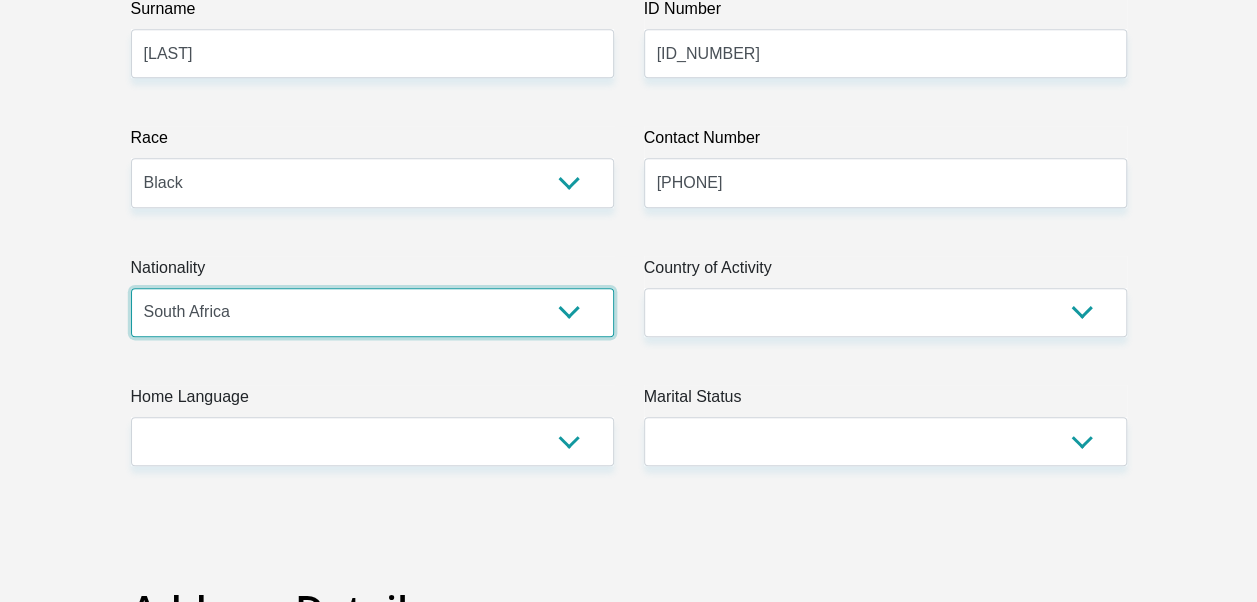 click on "South Africa
Afghanistan
Aland Islands
Albania
Algeria
America Samoa
American Virgin Islands
Andorra
Angola
Anguilla
Antarctica
Antigua and Barbuda
Argentina
Armenia
Aruba
Ascension Island
Australia
Austria
Azerbaijan
Bahamas
Bahrain
Bangladesh
Barbados
Chad" at bounding box center [372, 312] 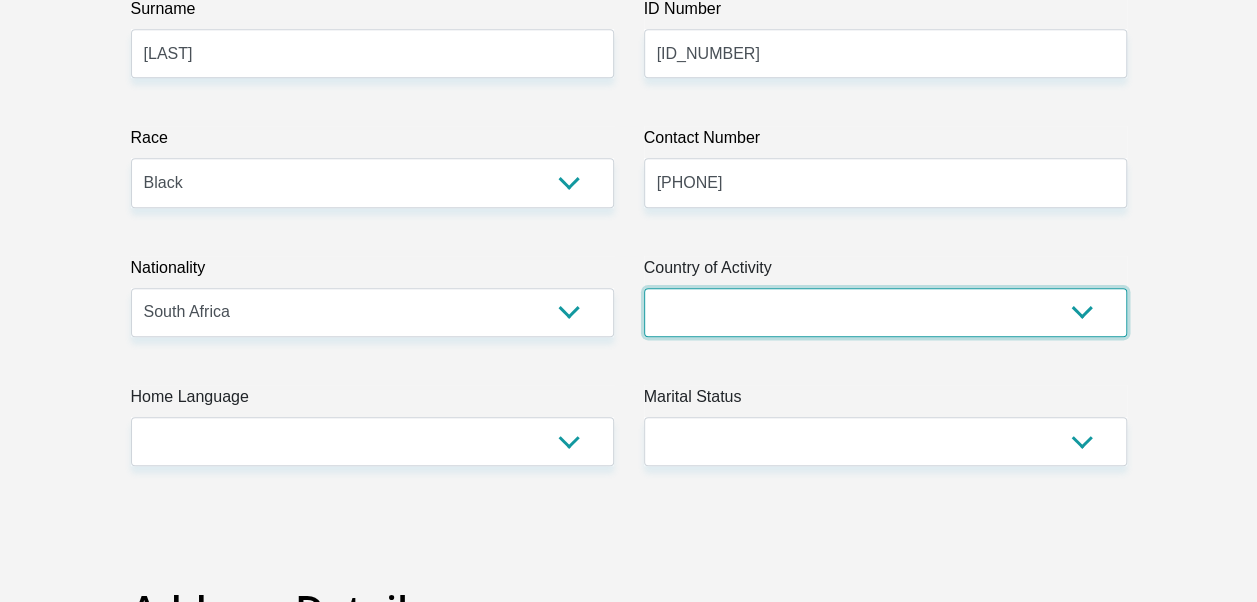 click on "South Africa
Afghanistan
Aland Islands
Albania
Algeria
America Samoa
American Virgin Islands
Andorra
Angola
Anguilla
Antarctica
Antigua and Barbuda
Argentina
Armenia
Aruba
Ascension Island
Australia
Austria
Azerbaijan
Chad" at bounding box center [885, 312] 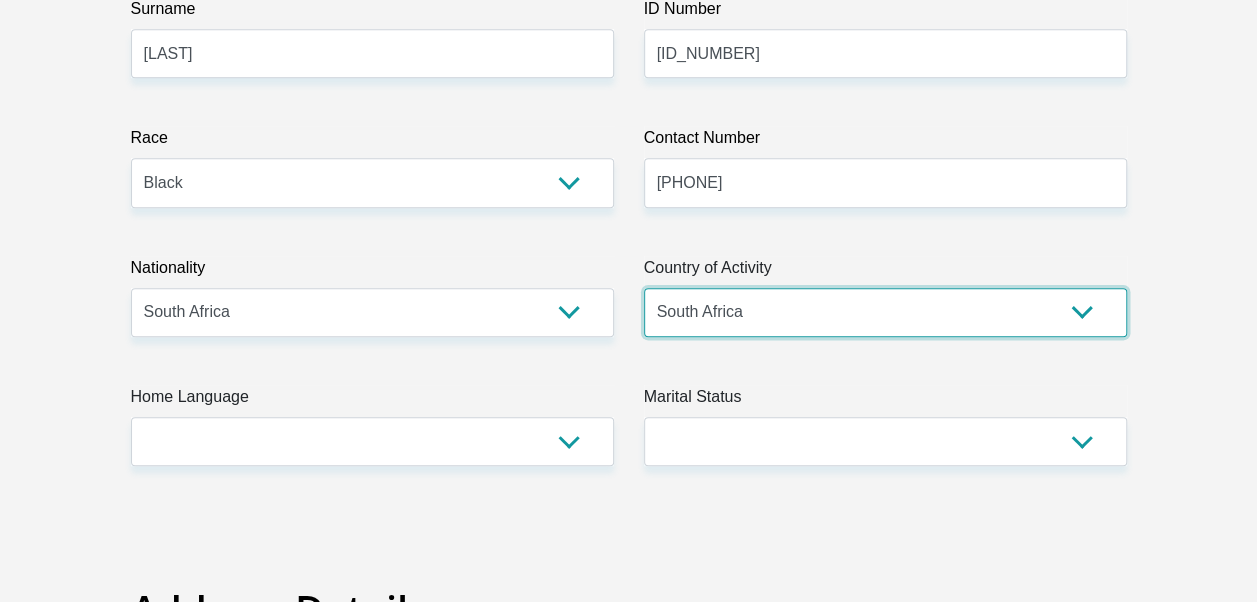 click on "South Africa
Afghanistan
Aland Islands
Albania
Algeria
America Samoa
American Virgin Islands
Andorra
Angola
Anguilla
Antarctica
Antigua and Barbuda
Argentina
Armenia
Aruba
Ascension Island
Australia
Austria
Azerbaijan
Chad" at bounding box center (885, 312) 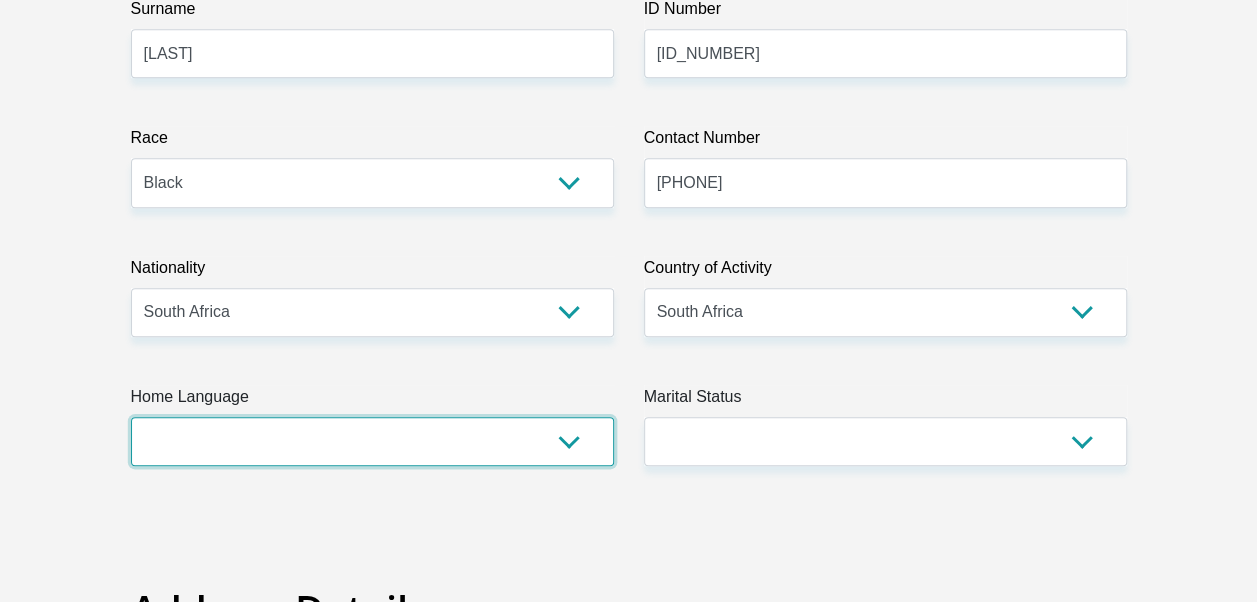 click on "Afrikaans
English
Sepedi
South Ndebele
Southern Sotho
Swati
Tsonga
Tswana
Venda
Xhosa
Zulu
Other" at bounding box center (372, 441) 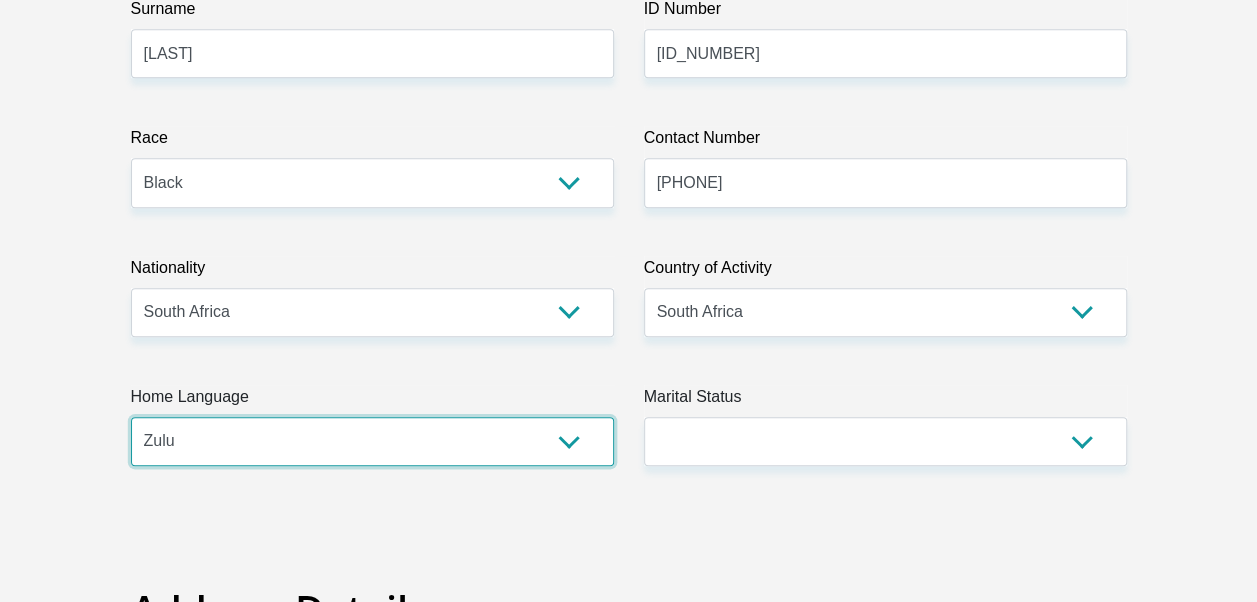 click on "Afrikaans
English
Sepedi
South Ndebele
Southern Sotho
Swati
Tsonga
Tswana
Venda
Xhosa
Zulu
Other" at bounding box center [372, 441] 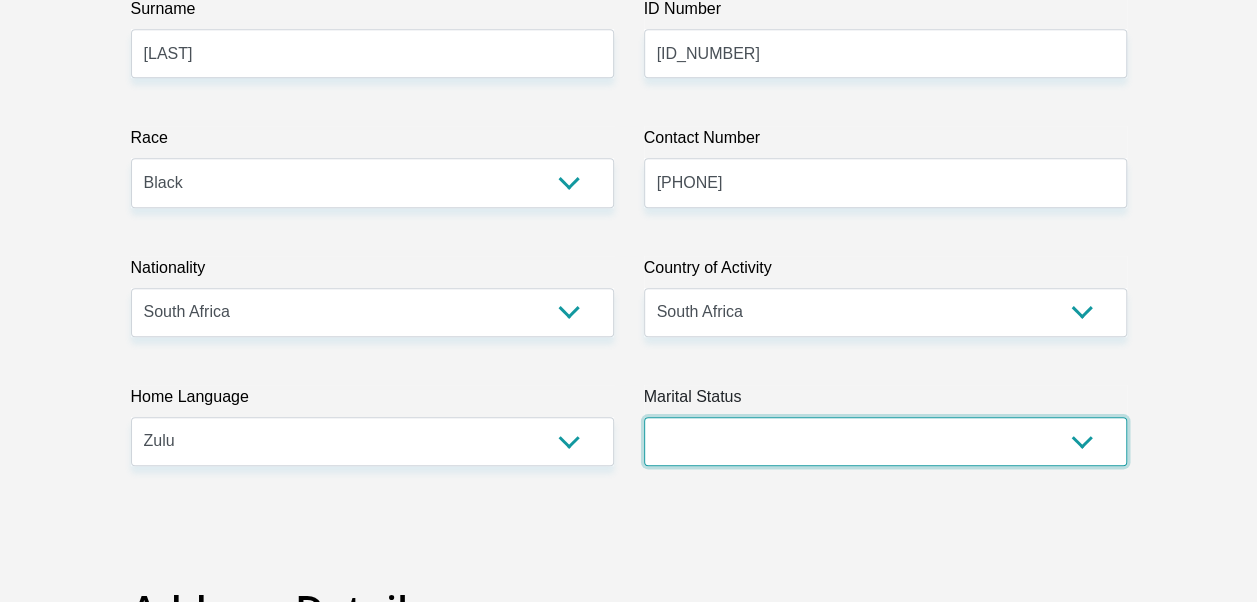click on "Married ANC
Single
Divorced
Widowed
Married COP or Customary Law" at bounding box center [885, 441] 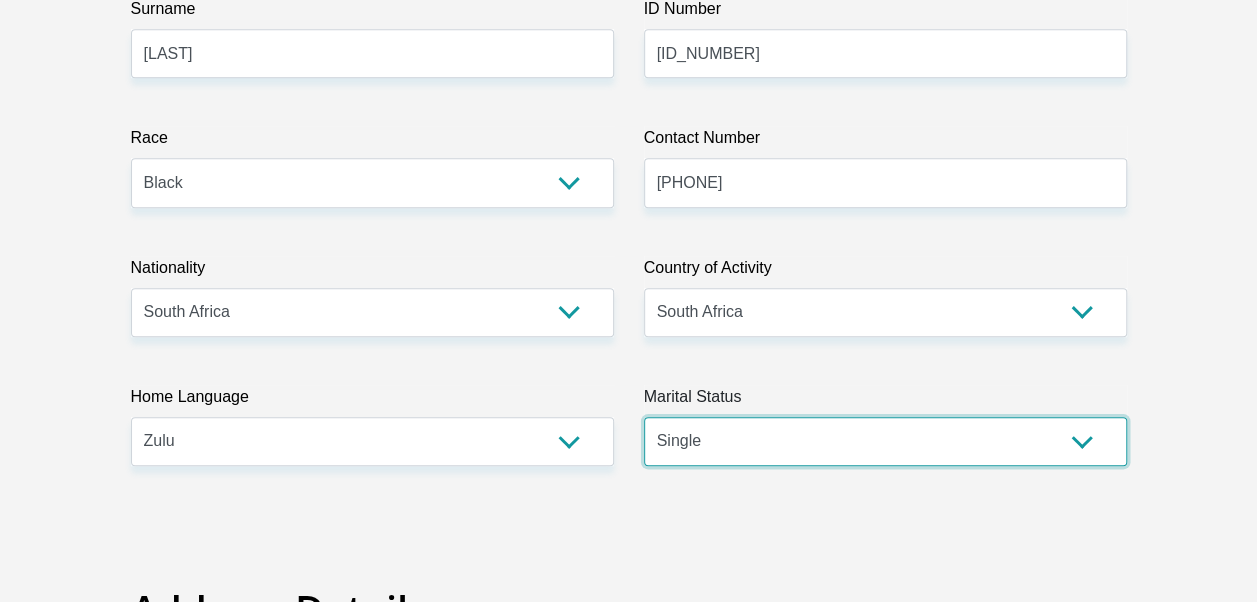 click on "Married ANC
Single
Divorced
Widowed
Married COP or Customary Law" at bounding box center (885, 441) 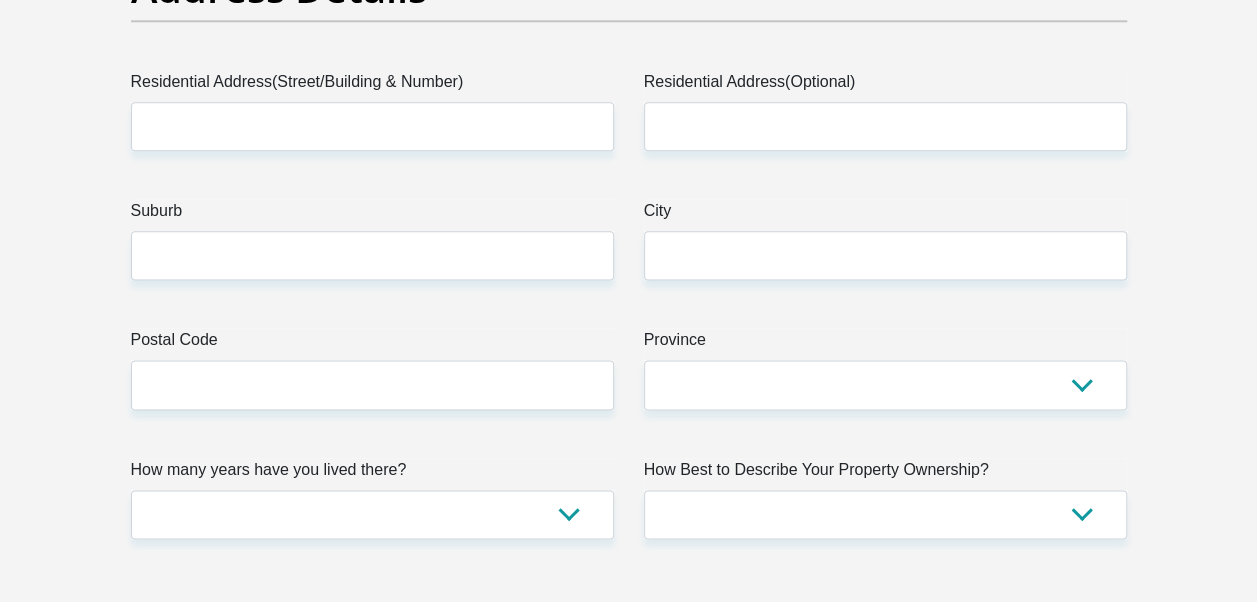 scroll, scrollTop: 1160, scrollLeft: 0, axis: vertical 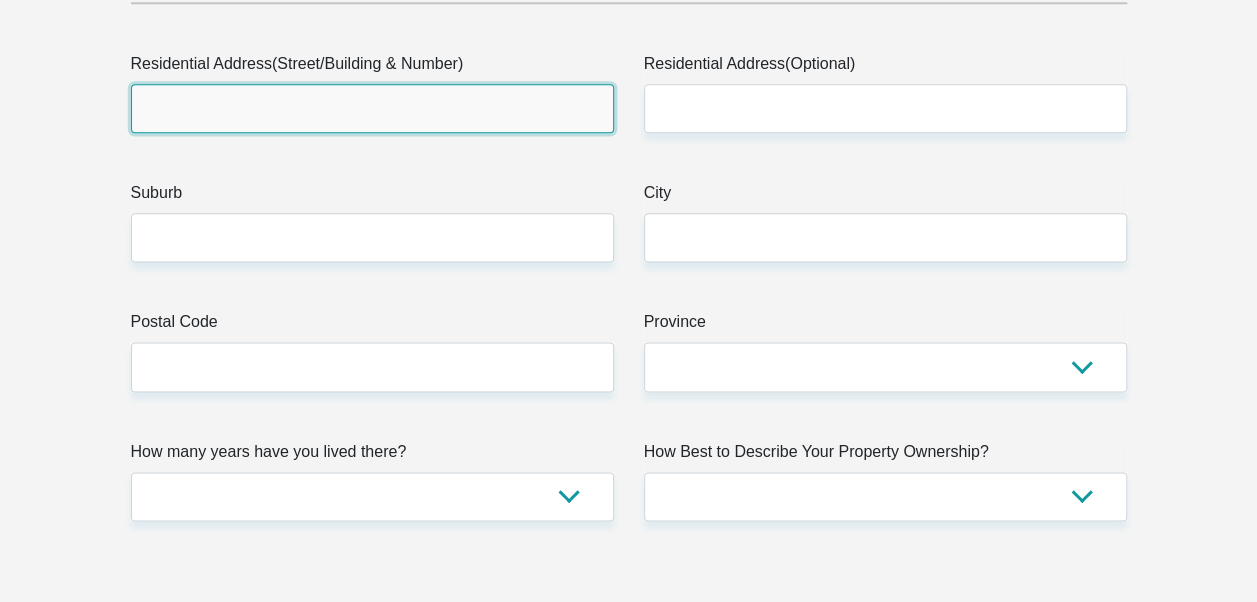 click on "Residential Address(Street/Building & Number)" at bounding box center (372, 108) 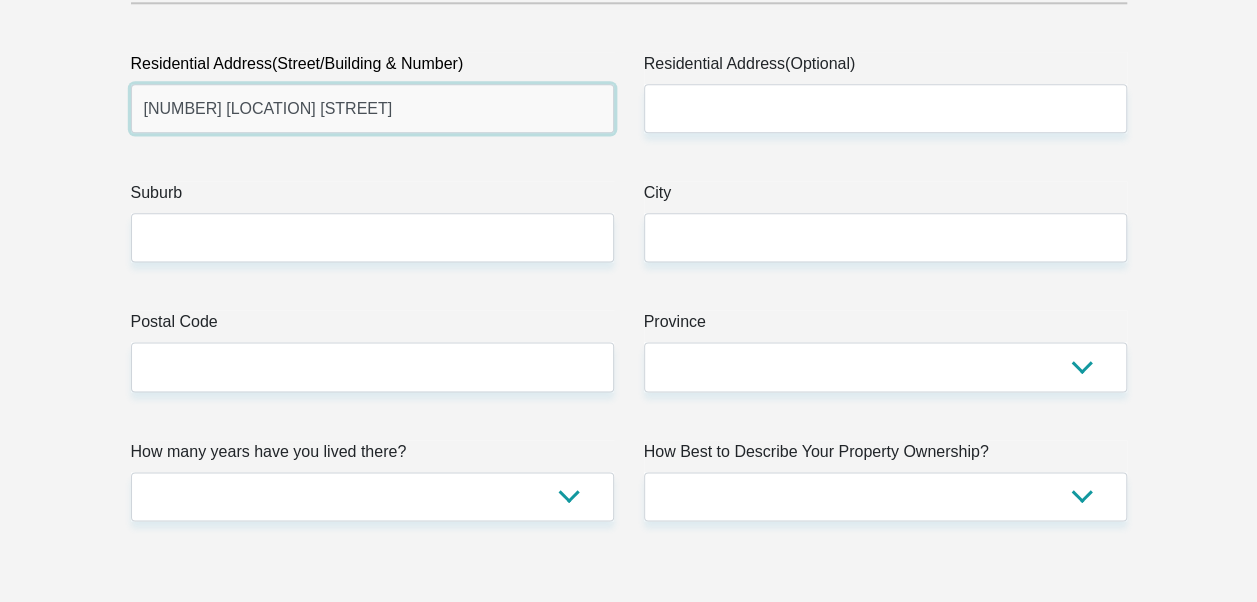 type on "41 south beach avenue" 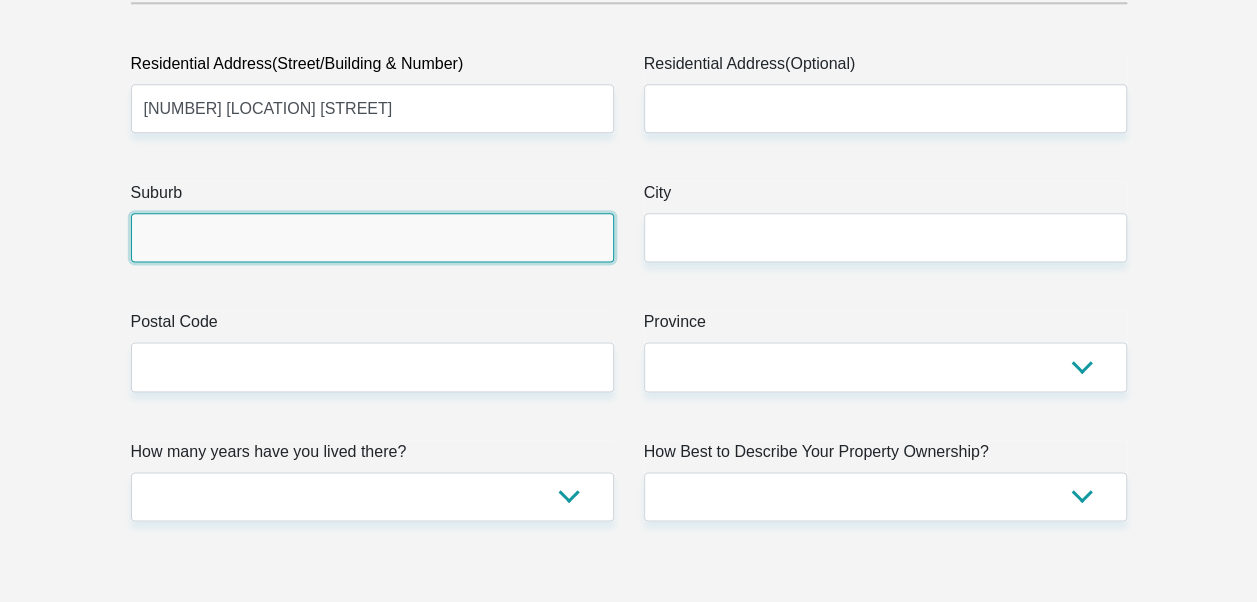 click on "Suburb" at bounding box center [372, 237] 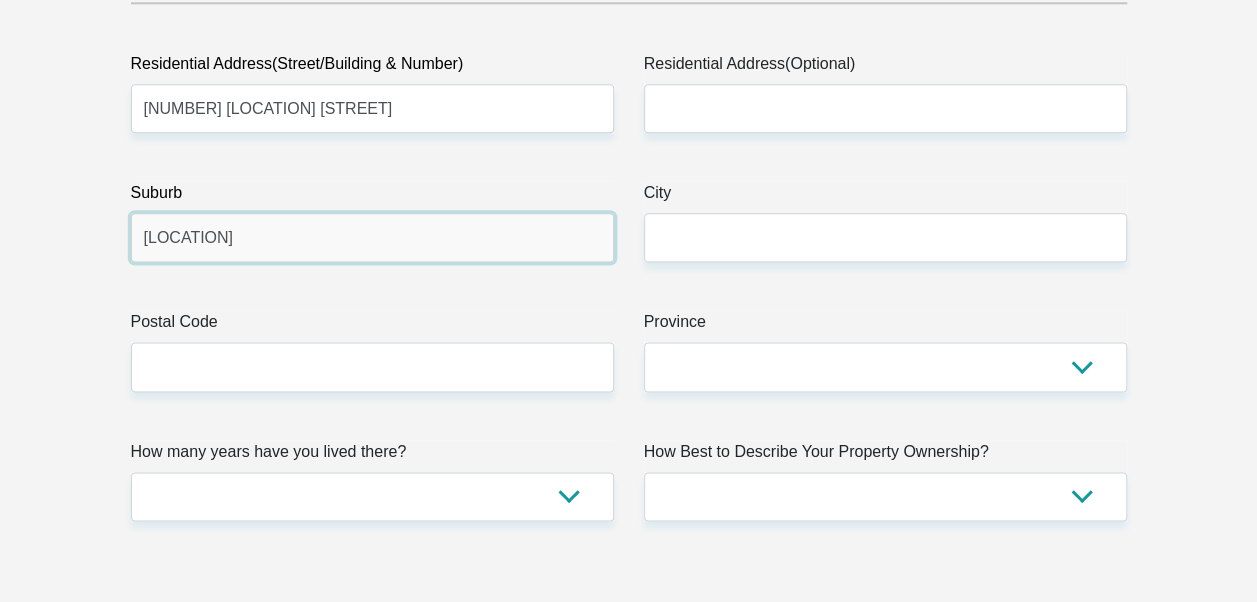 type on "south beach" 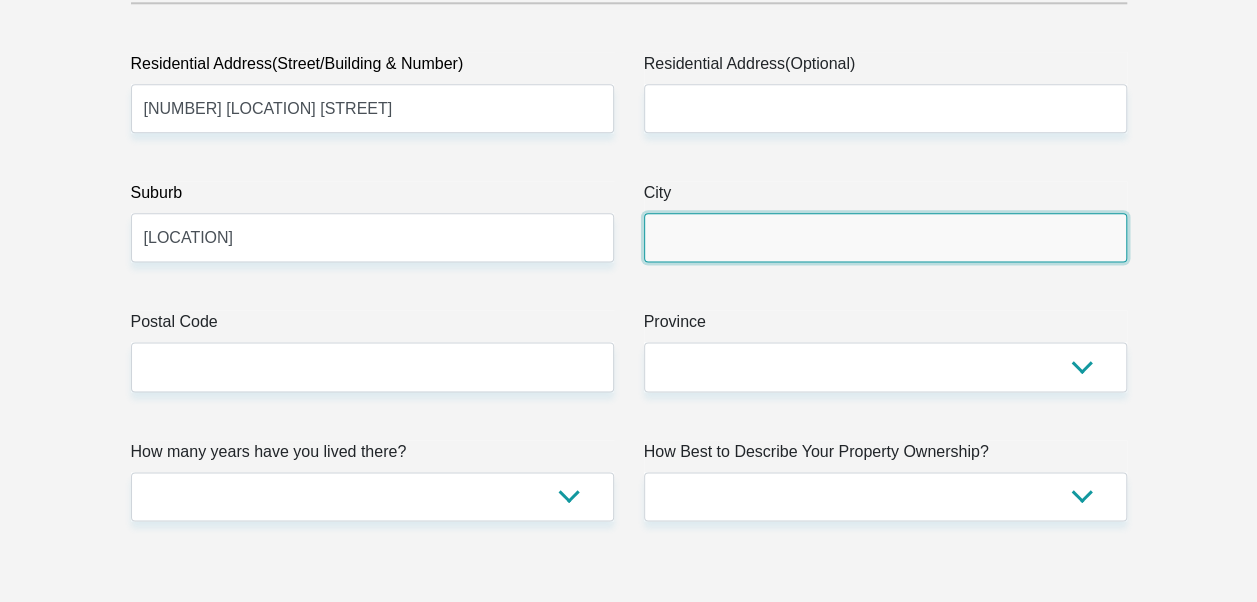 click on "City" at bounding box center [885, 237] 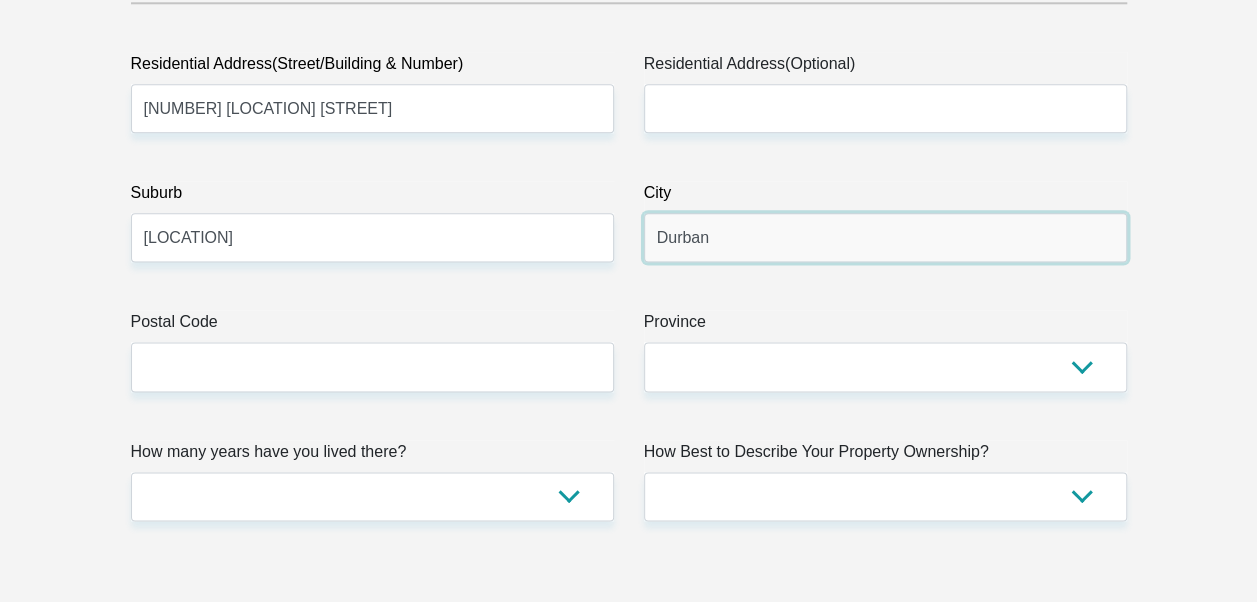 type on "Durban" 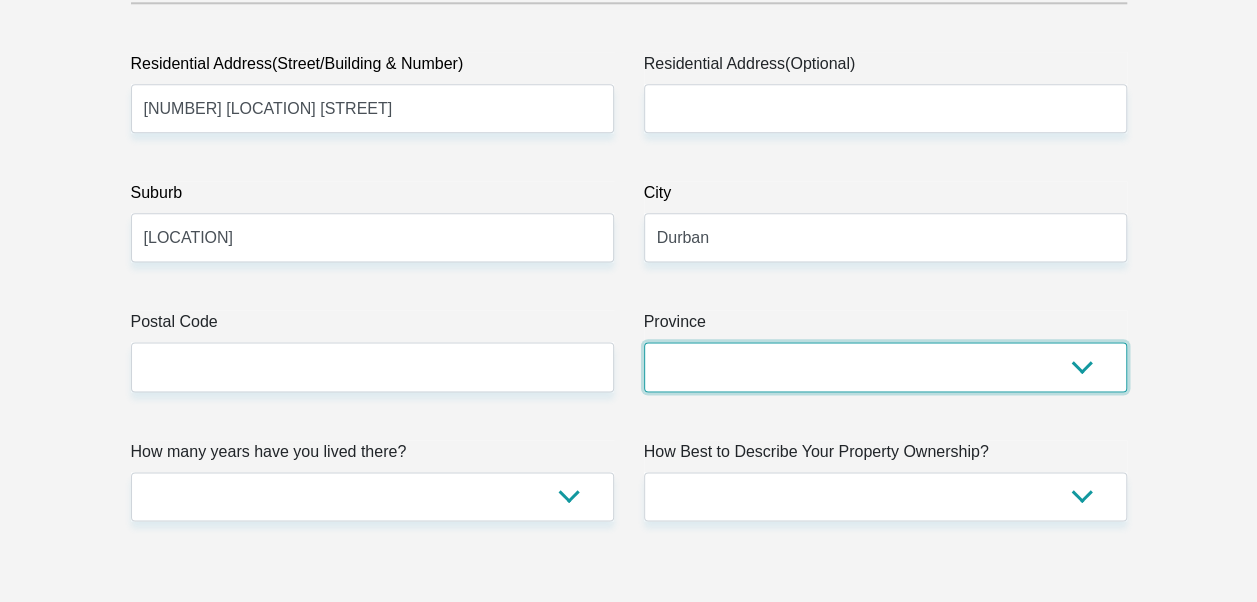 click on "Eastern Cape
Free State
Gauteng
KwaZulu-Natal
Limpopo
Mpumalanga
Northern Cape
North West
Western Cape" at bounding box center (885, 366) 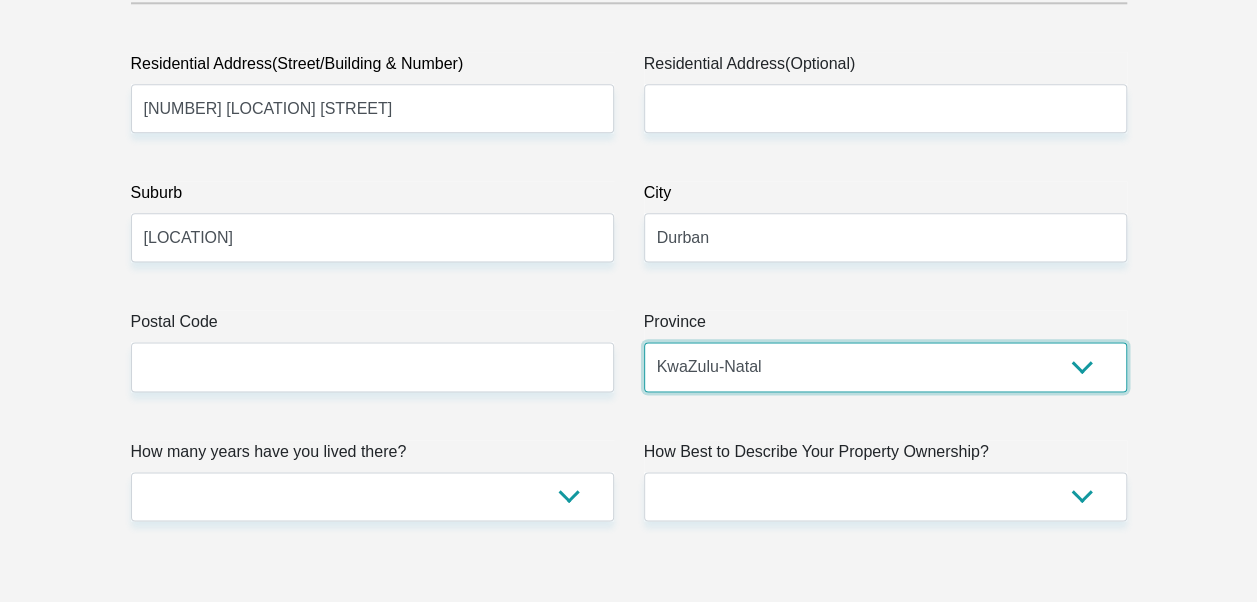 click on "Eastern Cape
Free State
Gauteng
KwaZulu-Natal
Limpopo
Mpumalanga
Northern Cape
North West
Western Cape" at bounding box center [885, 366] 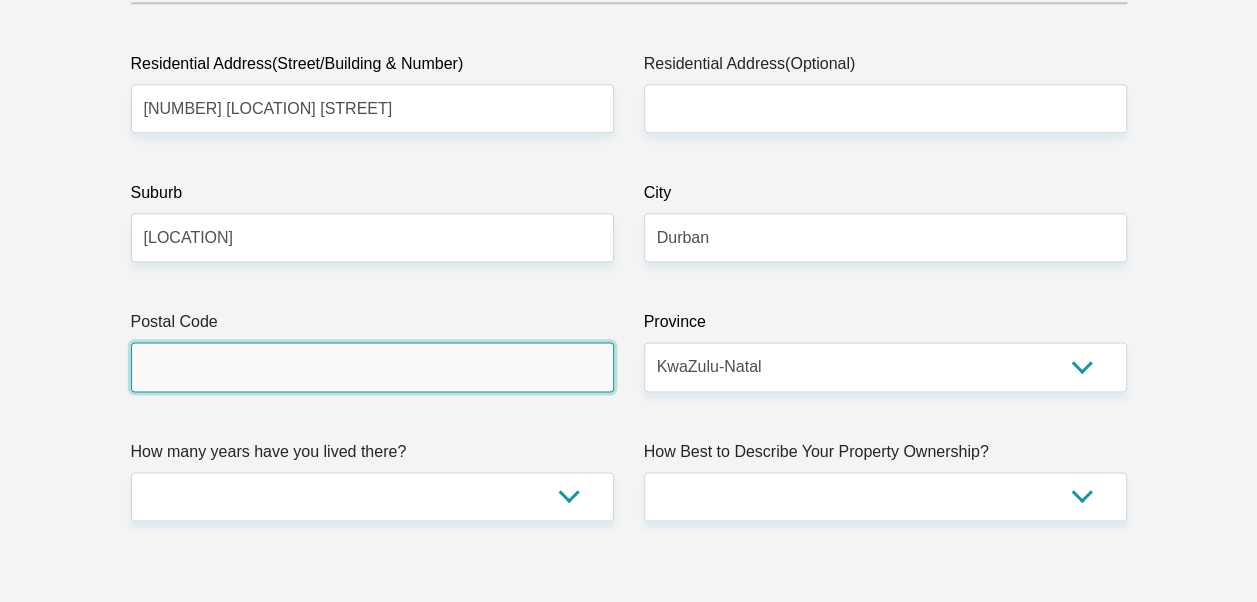 click on "Postal Code" at bounding box center (372, 366) 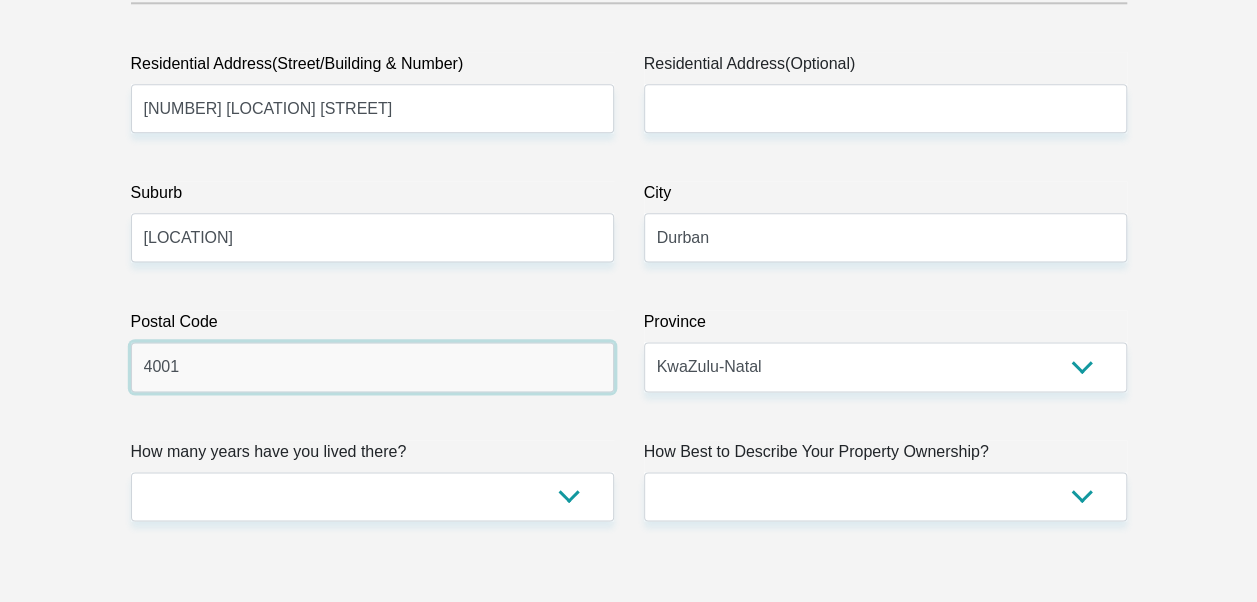 type on "4001" 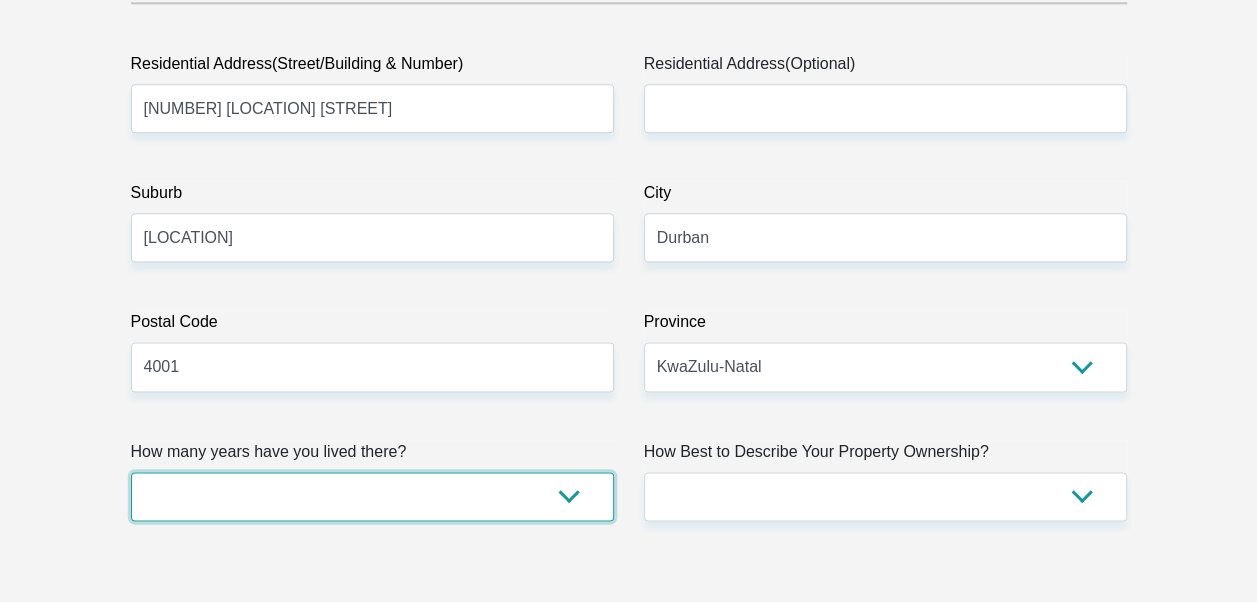 click on "less than 1 year
1-3 years
3-5 years
5+ years" at bounding box center [372, 496] 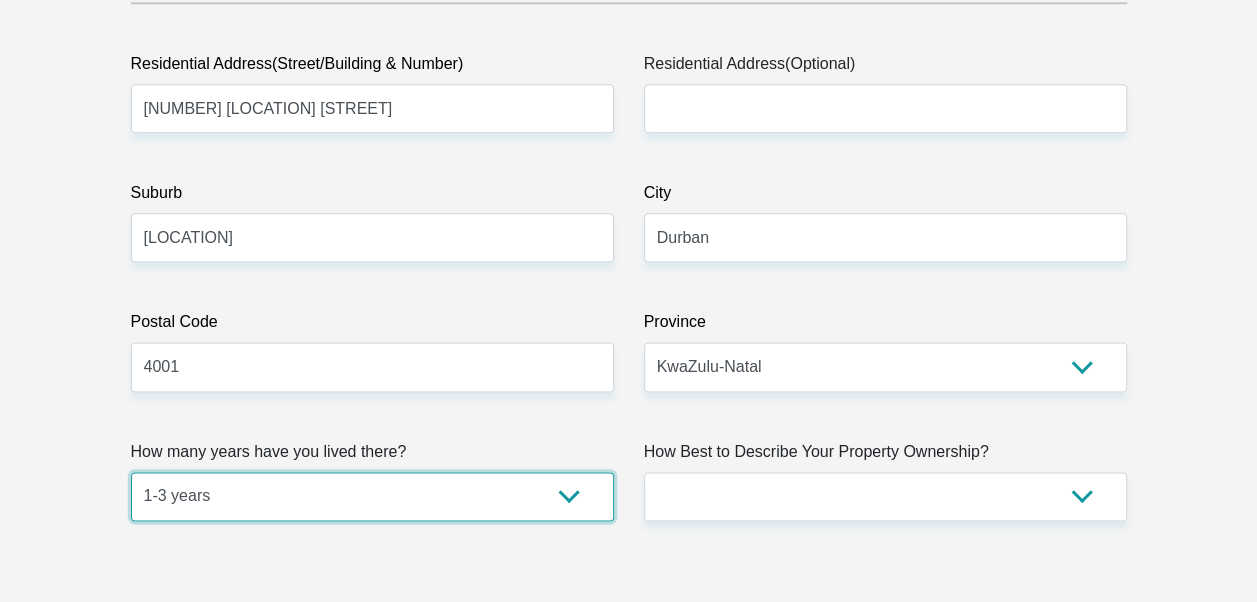 click on "less than 1 year
1-3 years
3-5 years
5+ years" at bounding box center (372, 496) 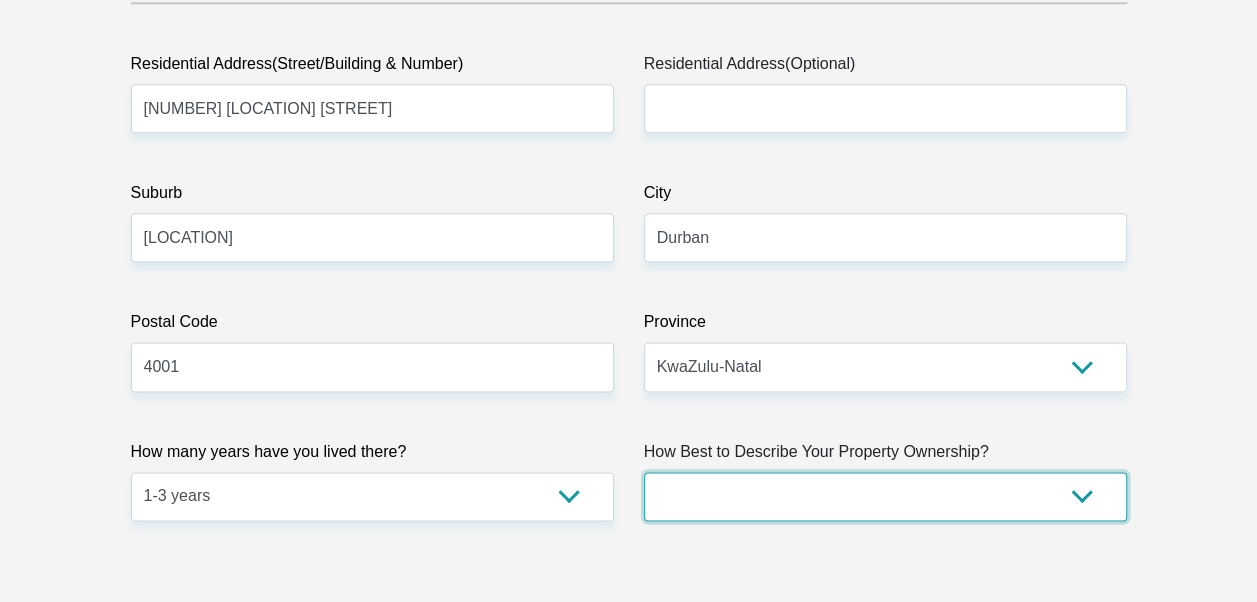 click on "Owned
Rented
Family Owned
Company Dwelling" at bounding box center [885, 496] 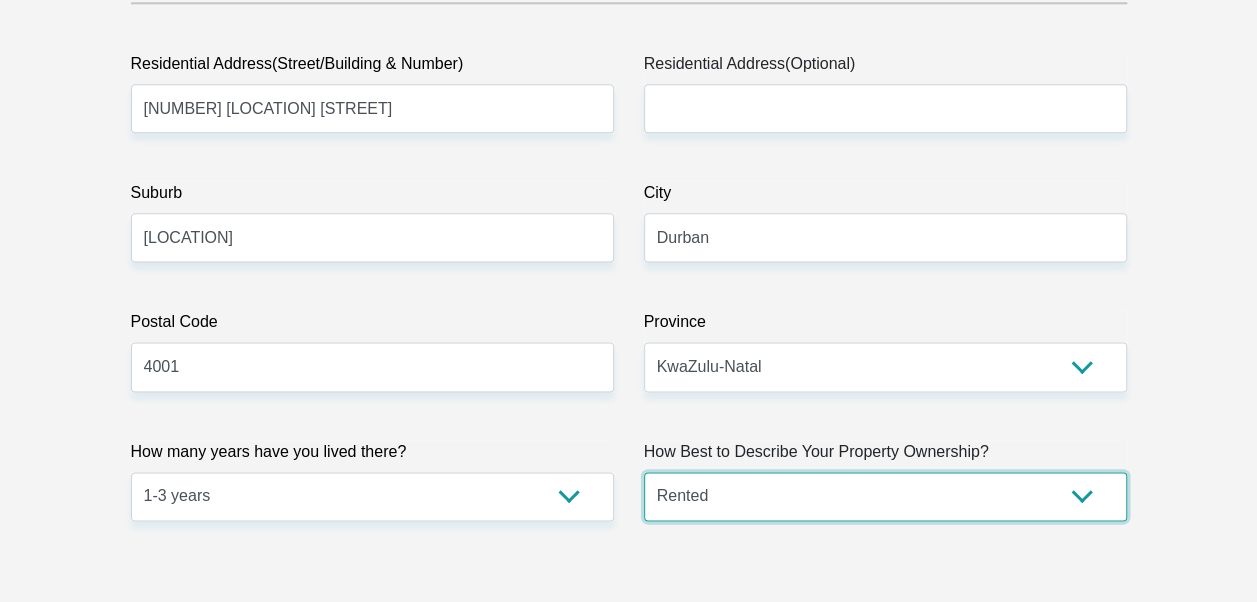click on "Owned
Rented
Family Owned
Company Dwelling" at bounding box center [885, 496] 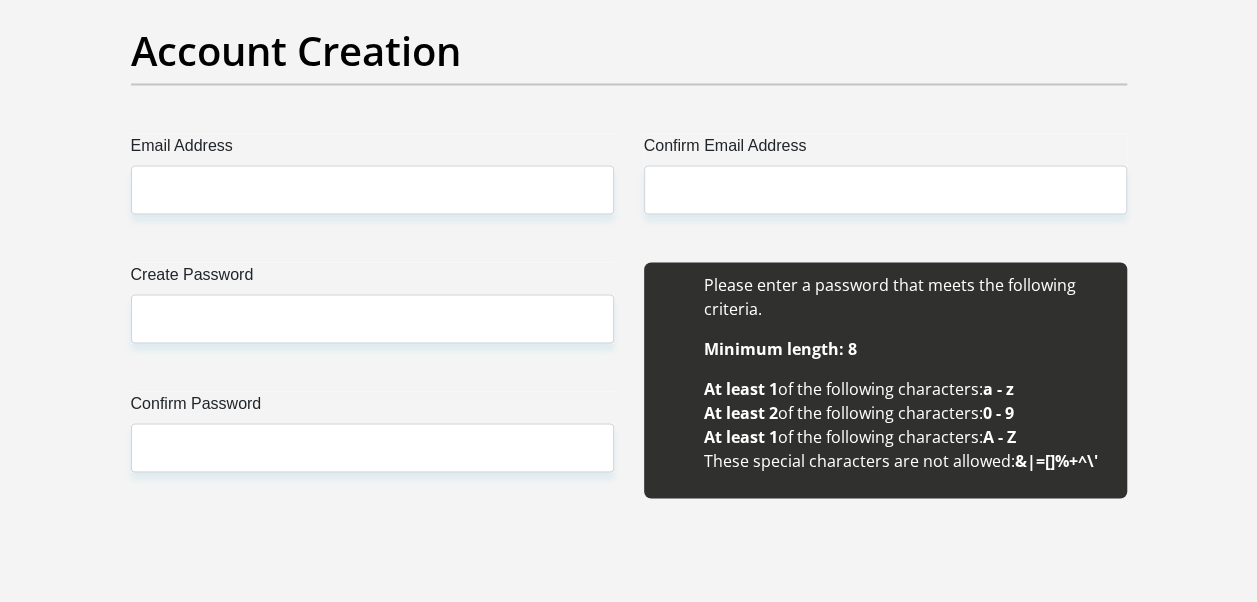 scroll, scrollTop: 1800, scrollLeft: 0, axis: vertical 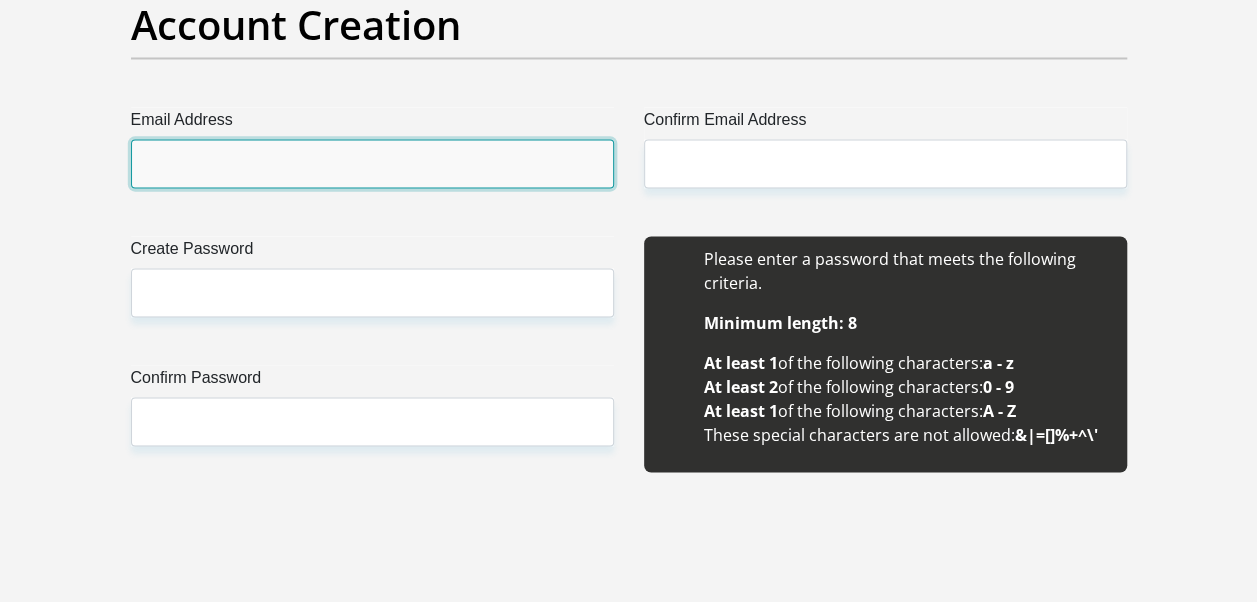 click on "Email Address" at bounding box center [372, 163] 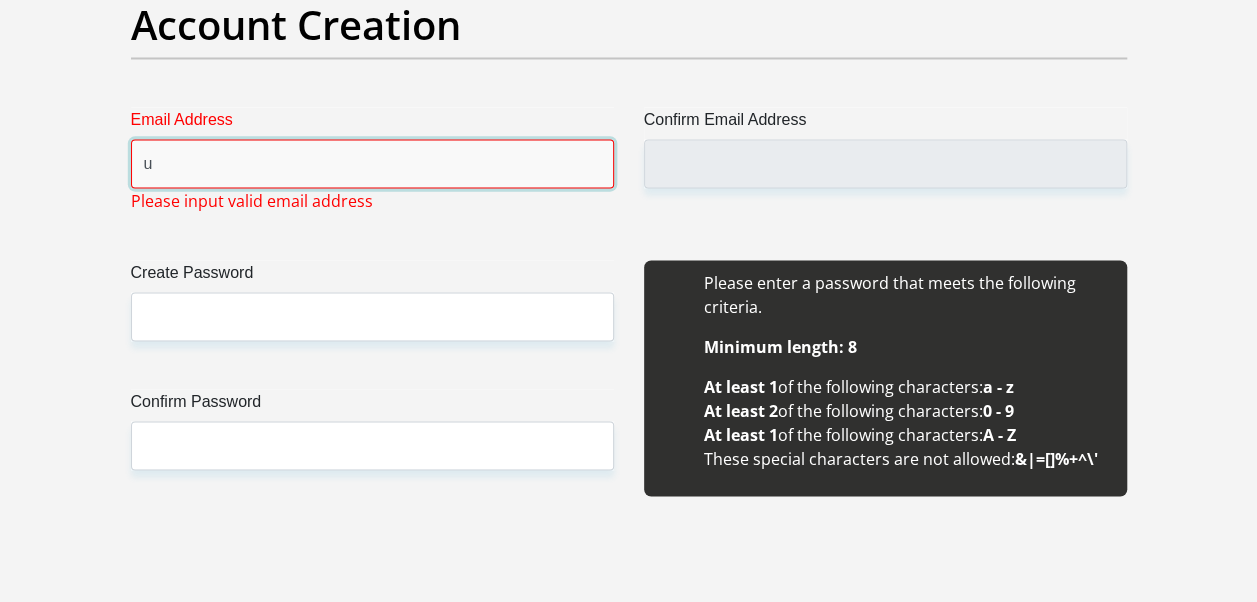 type on "unathikhawula05@gmail.com" 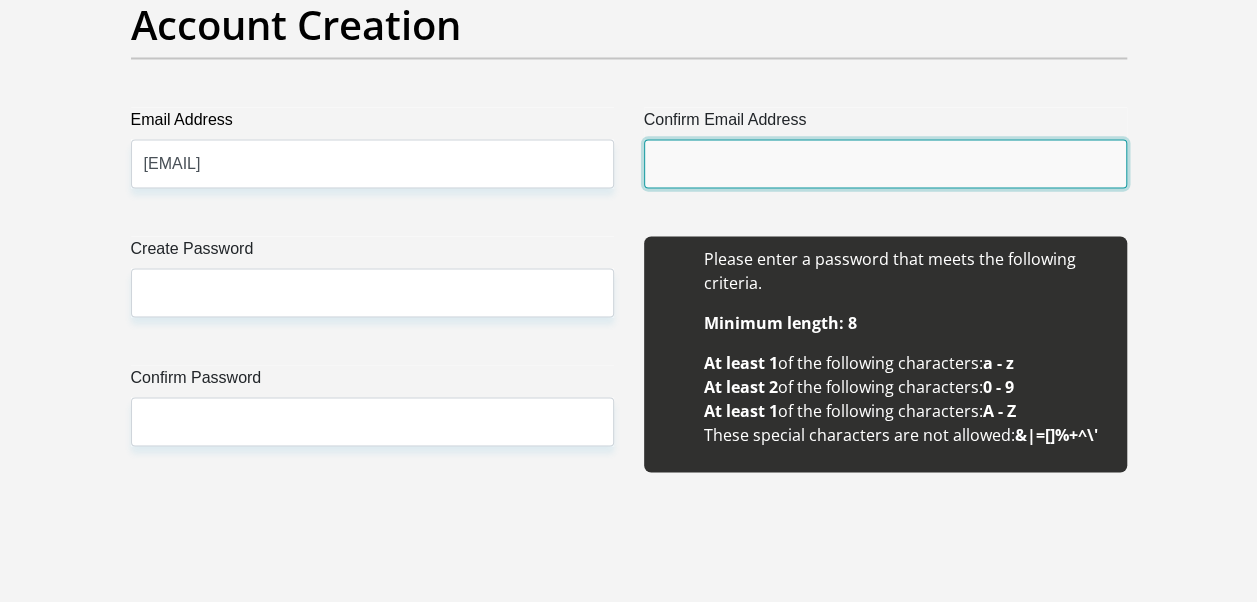 click on "Confirm Email Address" at bounding box center (885, 163) 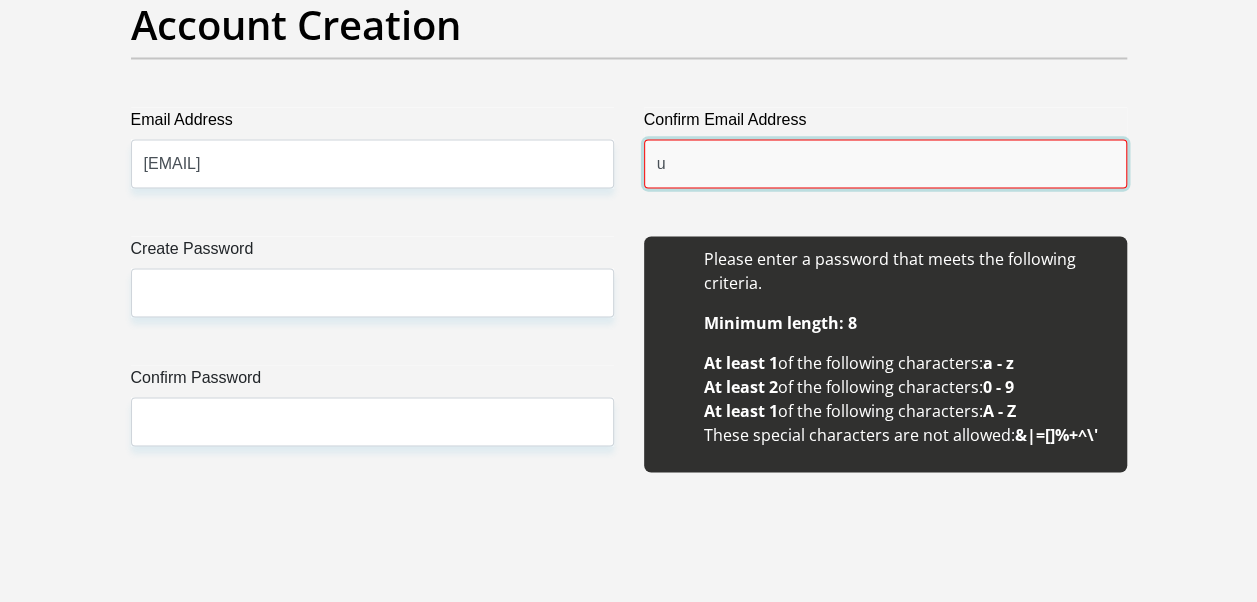 type on "unathikhawula05@gmail.com" 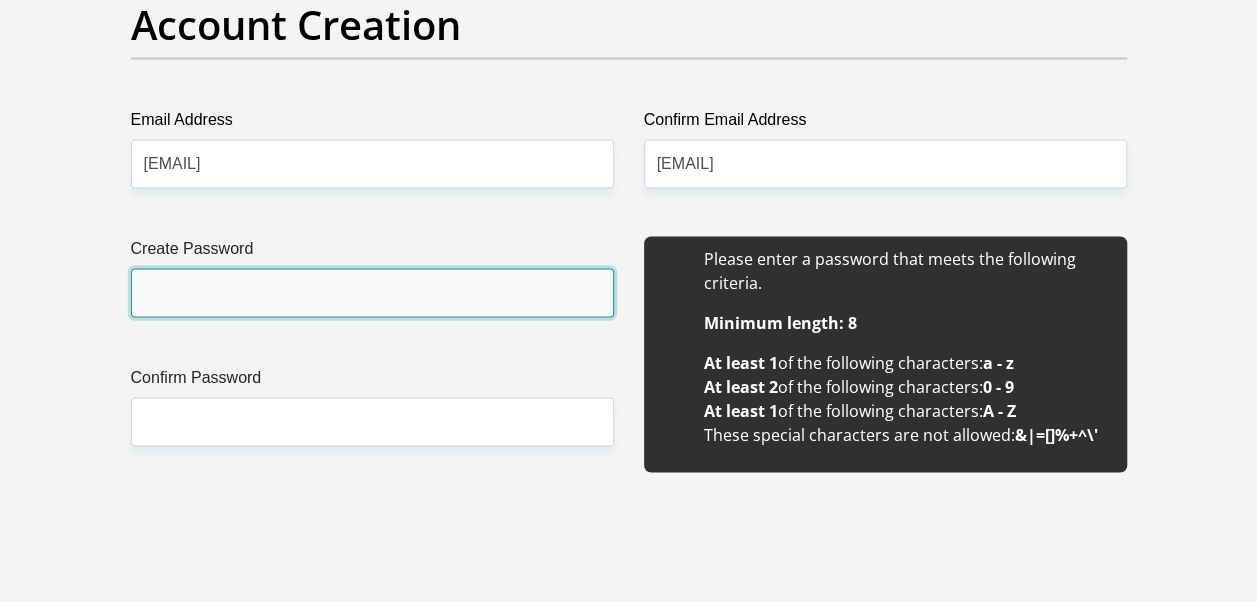 click on "Create Password" at bounding box center [372, 292] 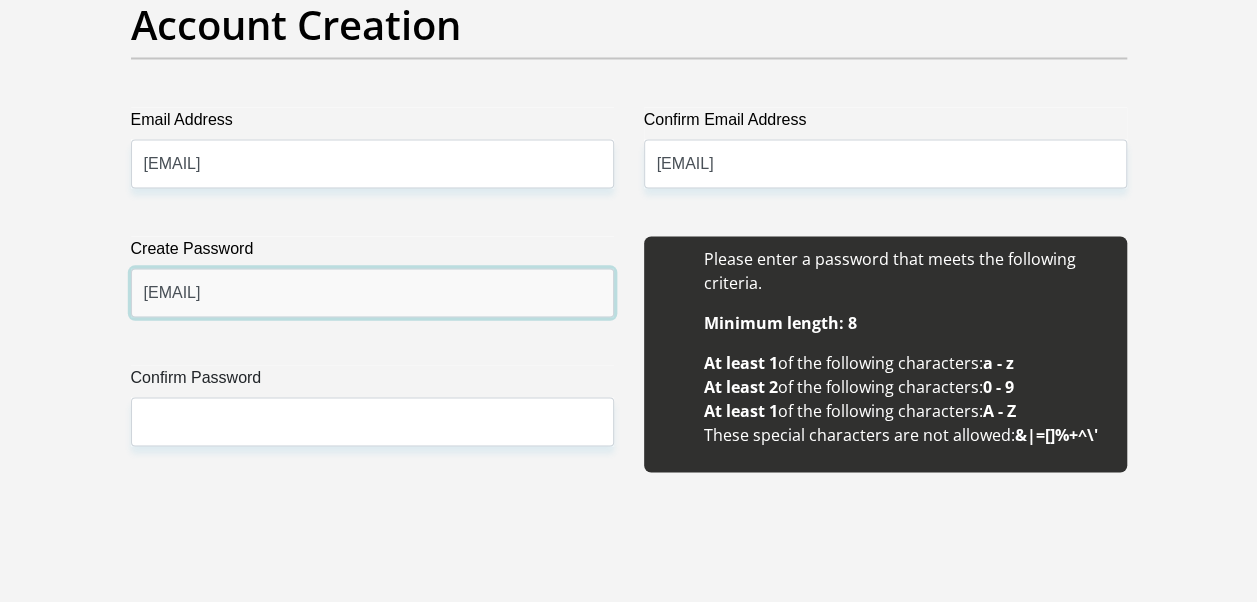 type on "Unathi@05" 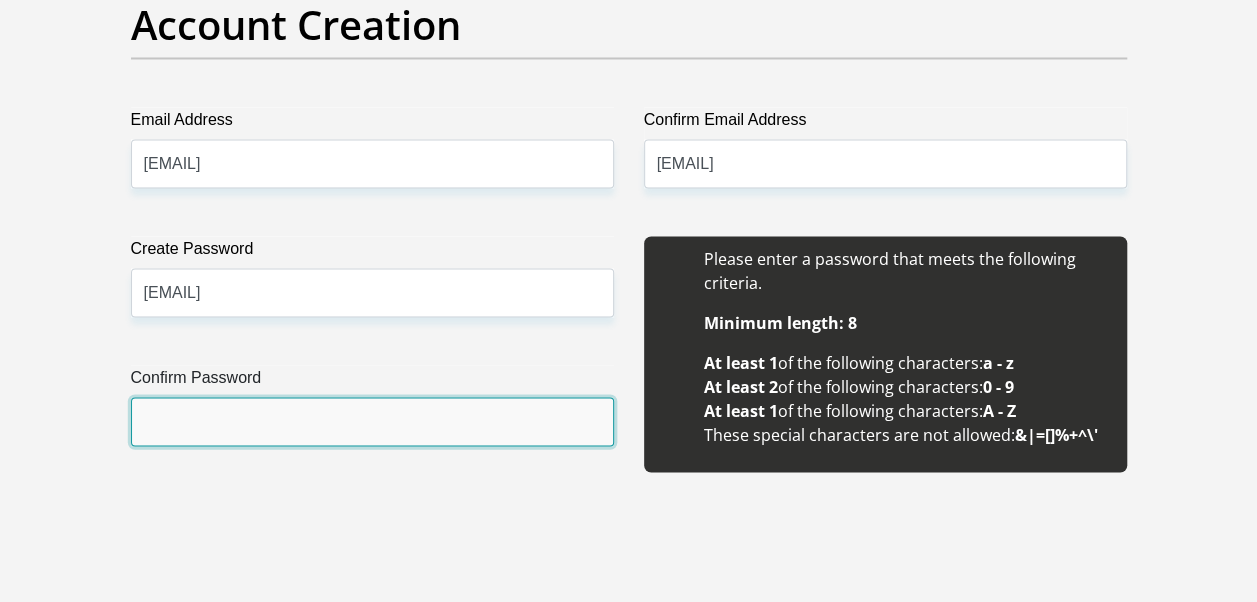 click on "Confirm Password" at bounding box center (372, 421) 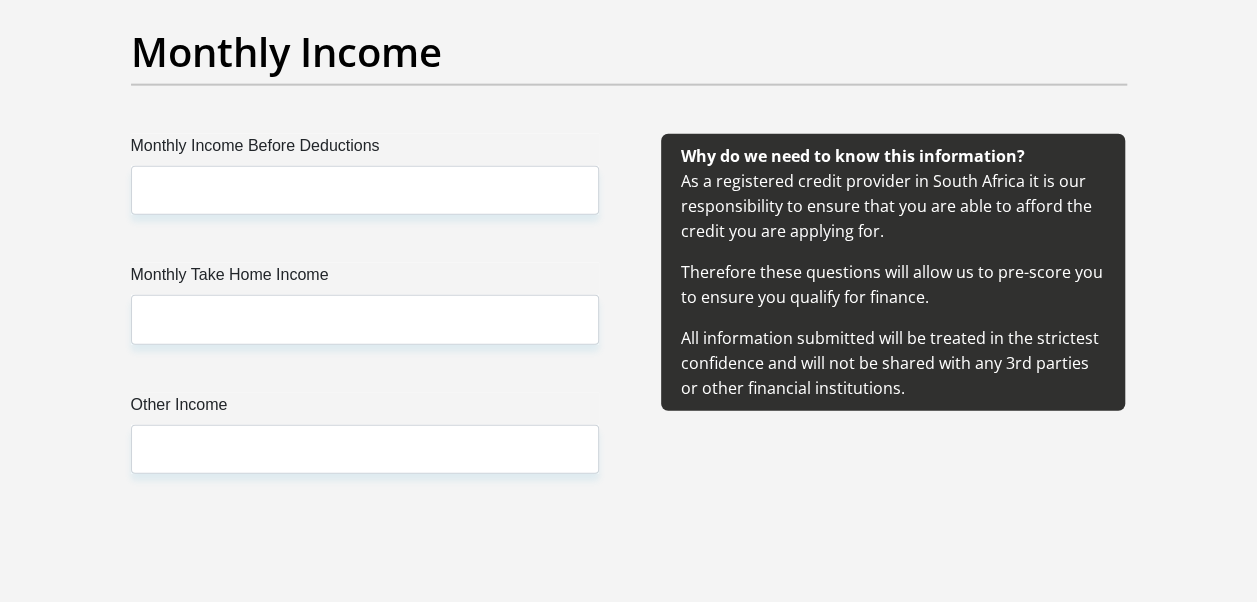 scroll, scrollTop: 2400, scrollLeft: 0, axis: vertical 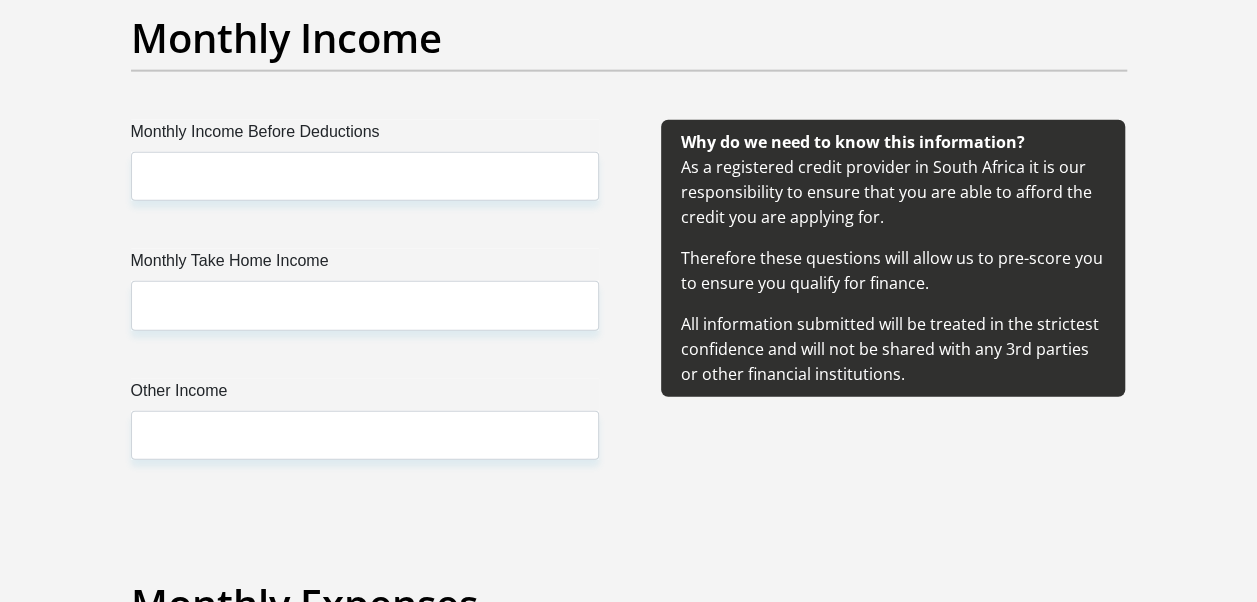 type on "Unathi@05" 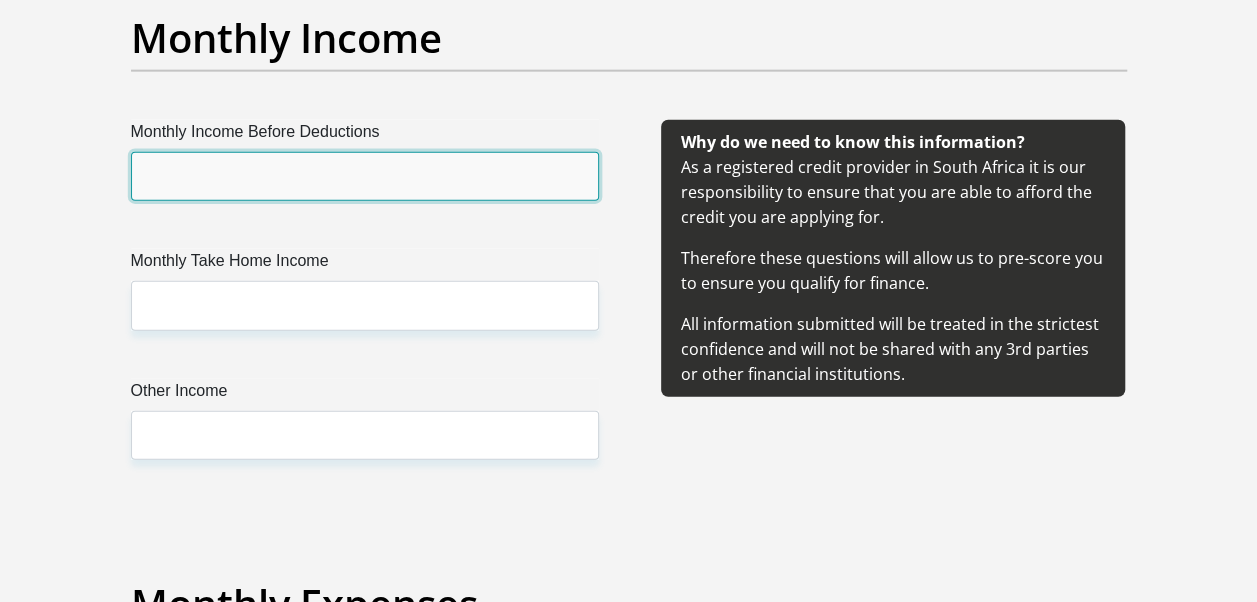 click on "Monthly Income Before Deductions" at bounding box center [365, 176] 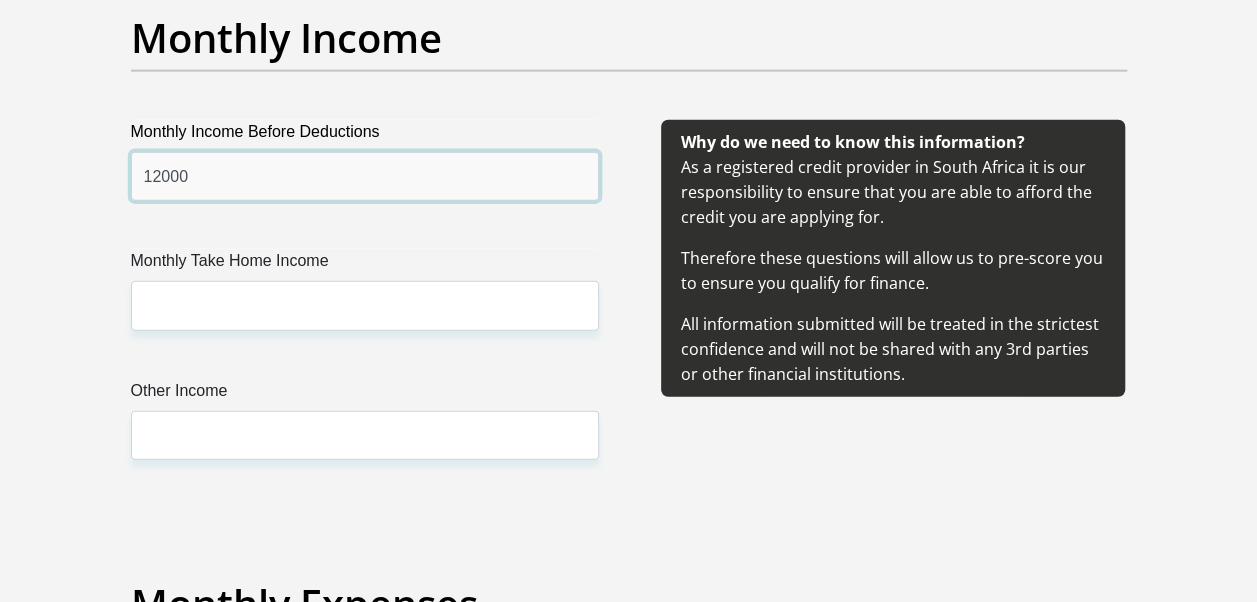 type on "12000" 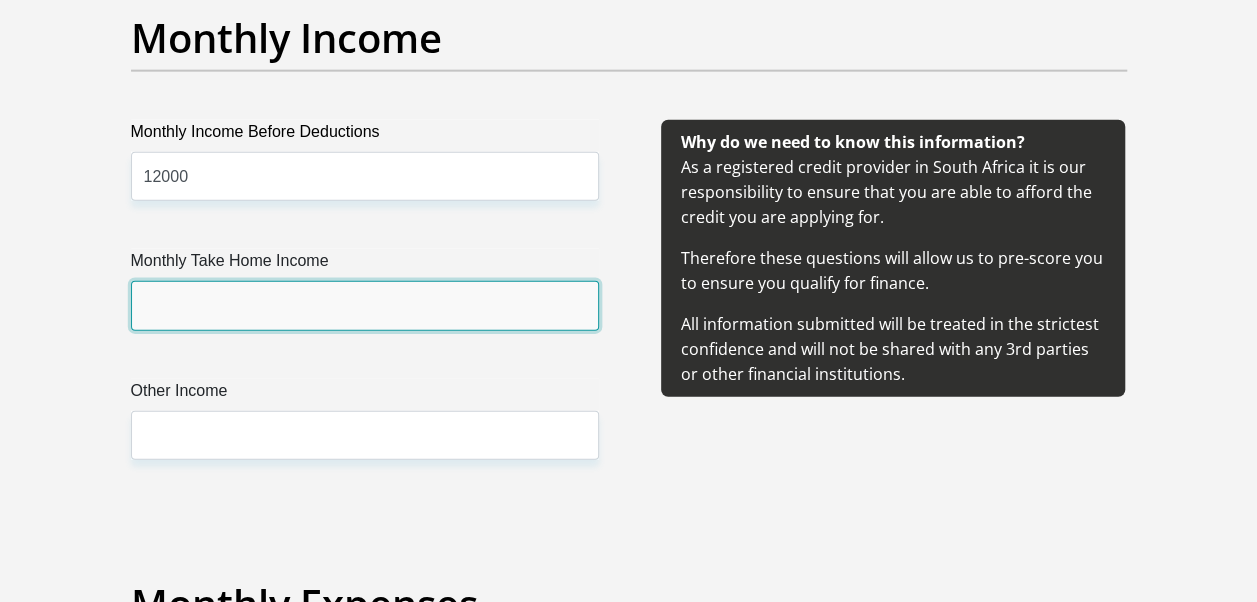 click on "Monthly Take Home Income" at bounding box center [365, 305] 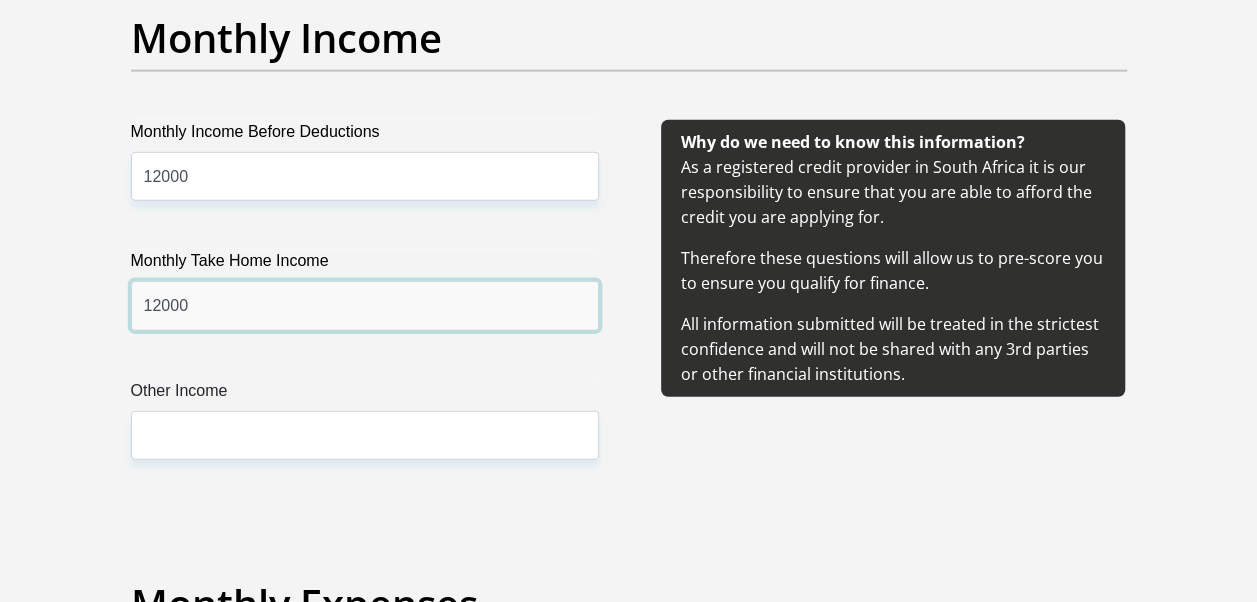 type on "12000" 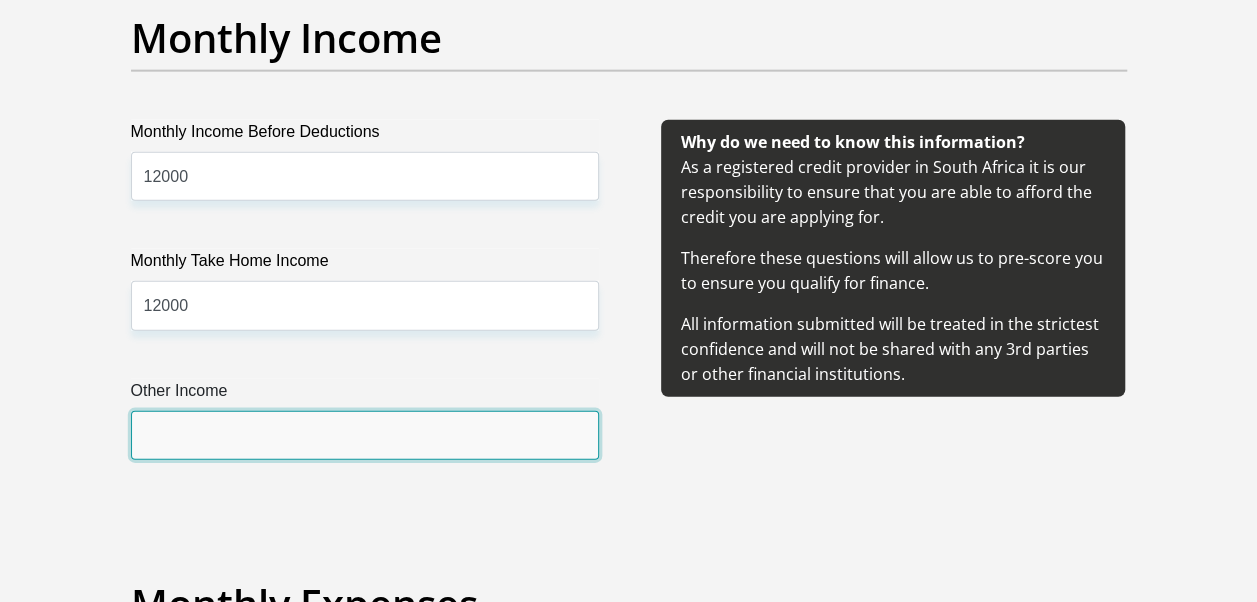 click on "Other Income" at bounding box center [365, 435] 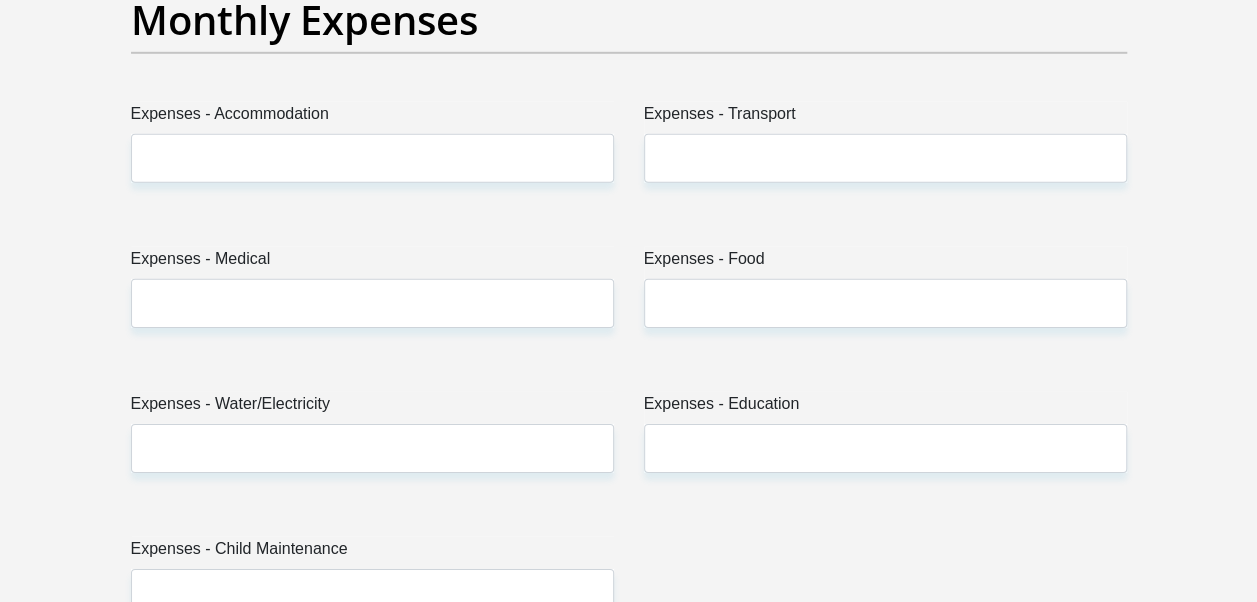 scroll, scrollTop: 2986, scrollLeft: 0, axis: vertical 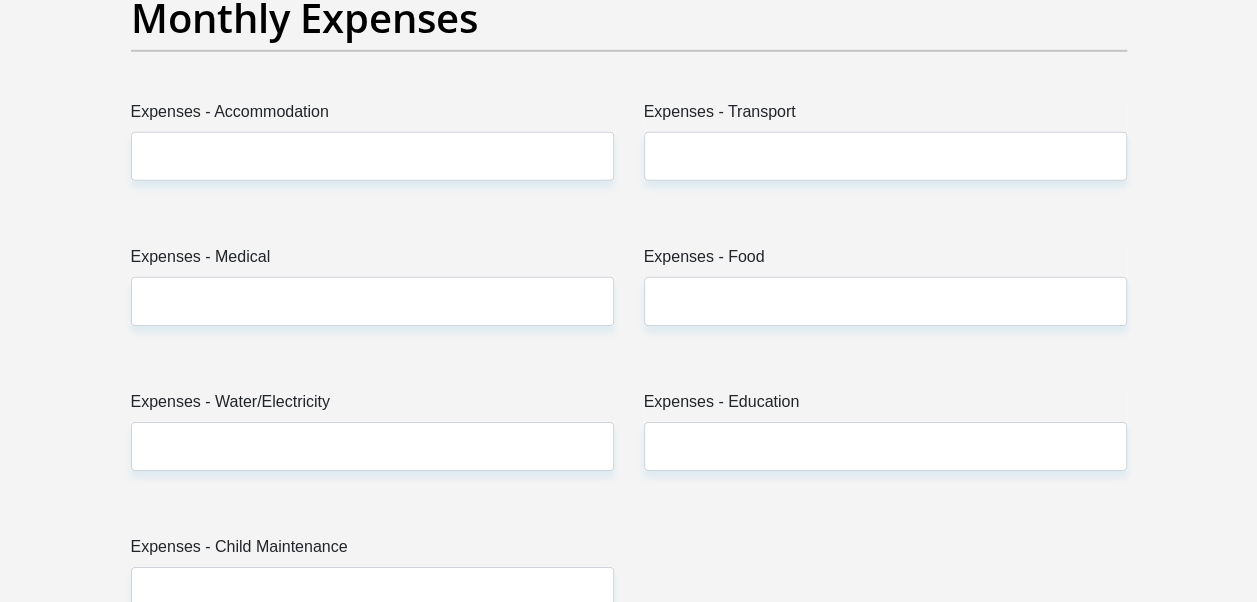 type on "0" 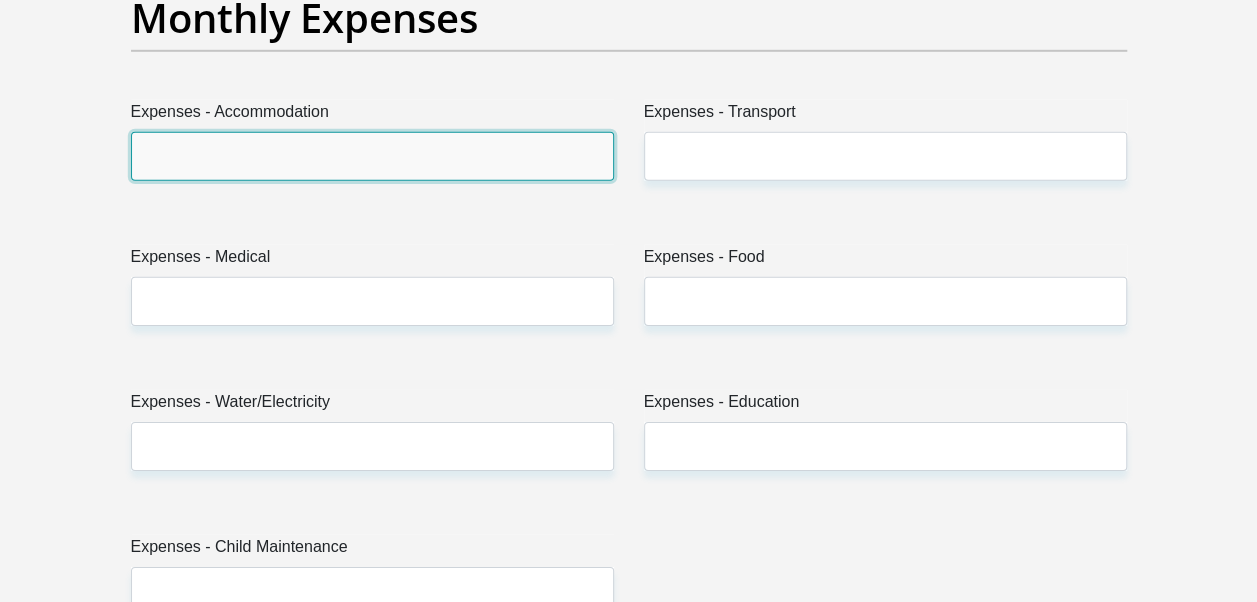 click on "Expenses - Accommodation" at bounding box center (372, 156) 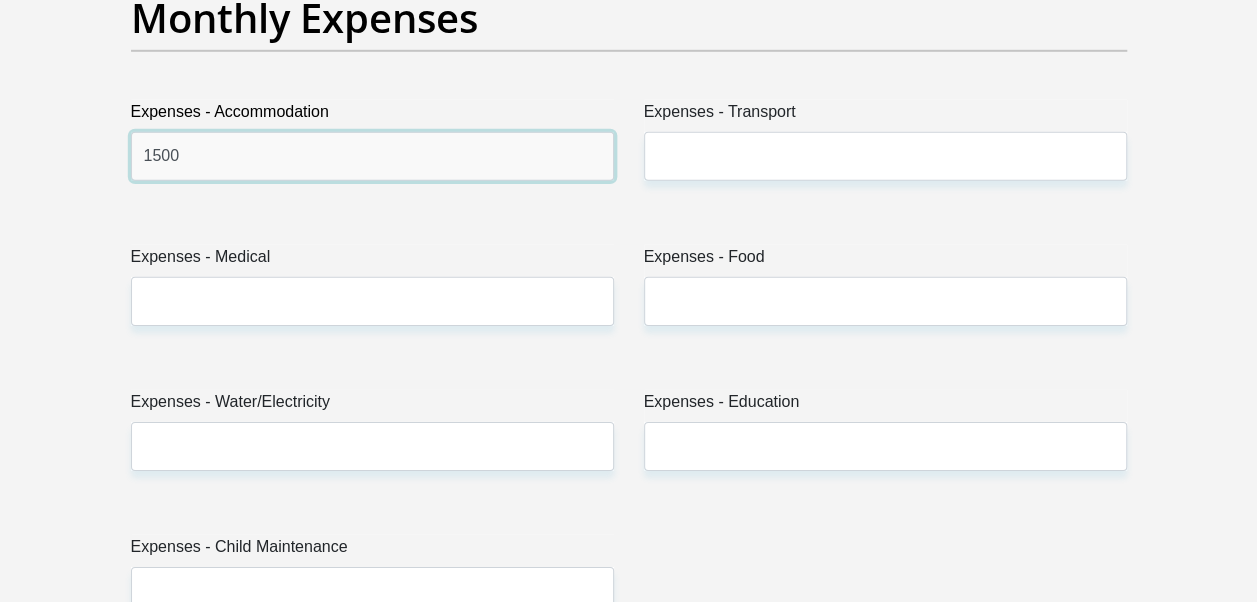 type on "1500" 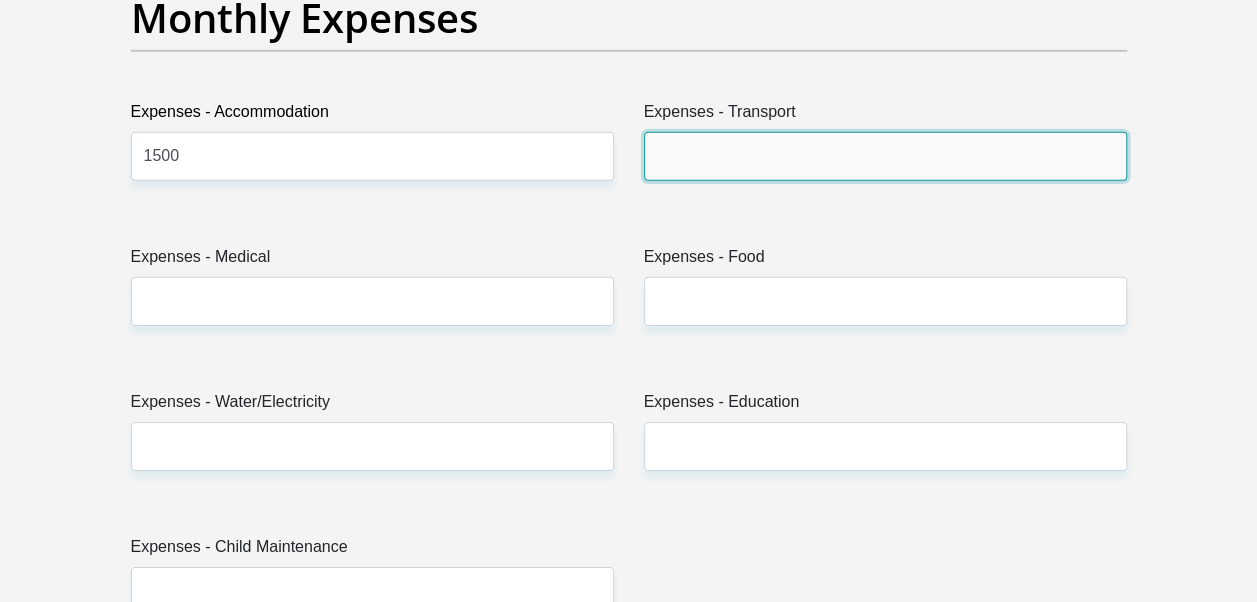 click on "Expenses - Transport" at bounding box center [885, 156] 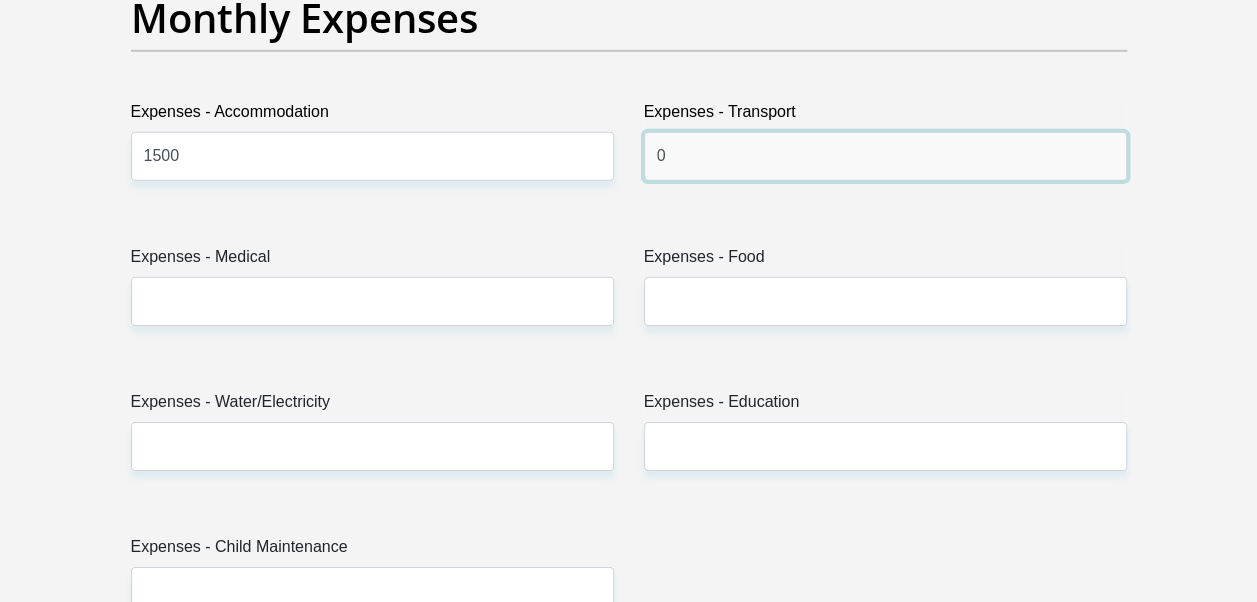 type on "0" 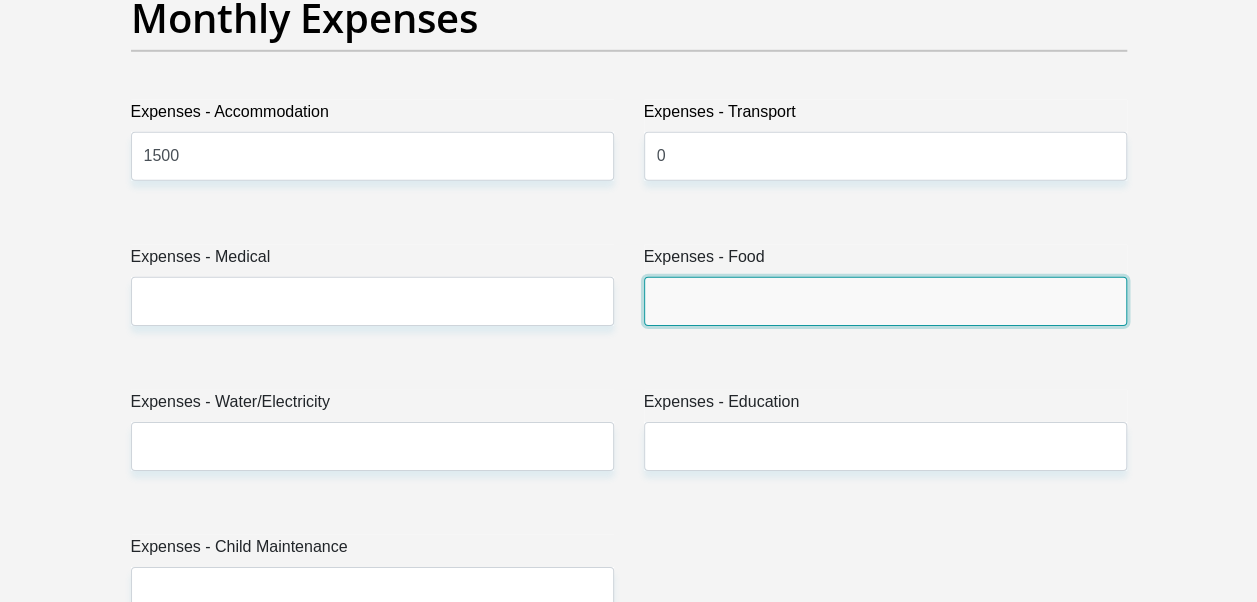 click on "Expenses - Food" at bounding box center [885, 301] 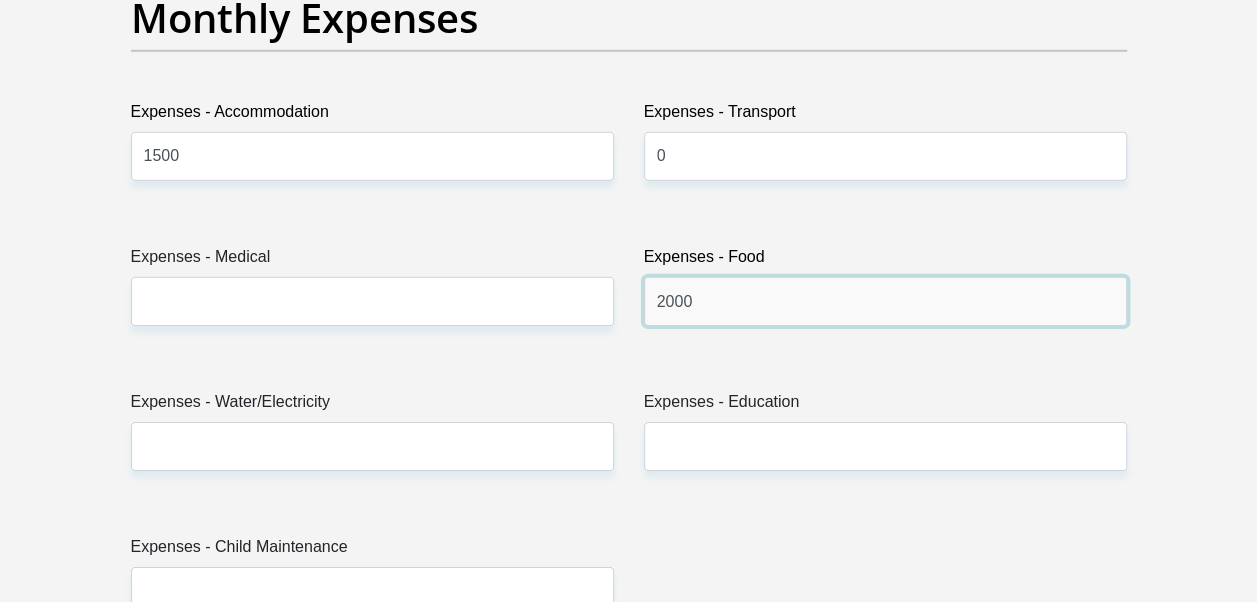 type on "2000" 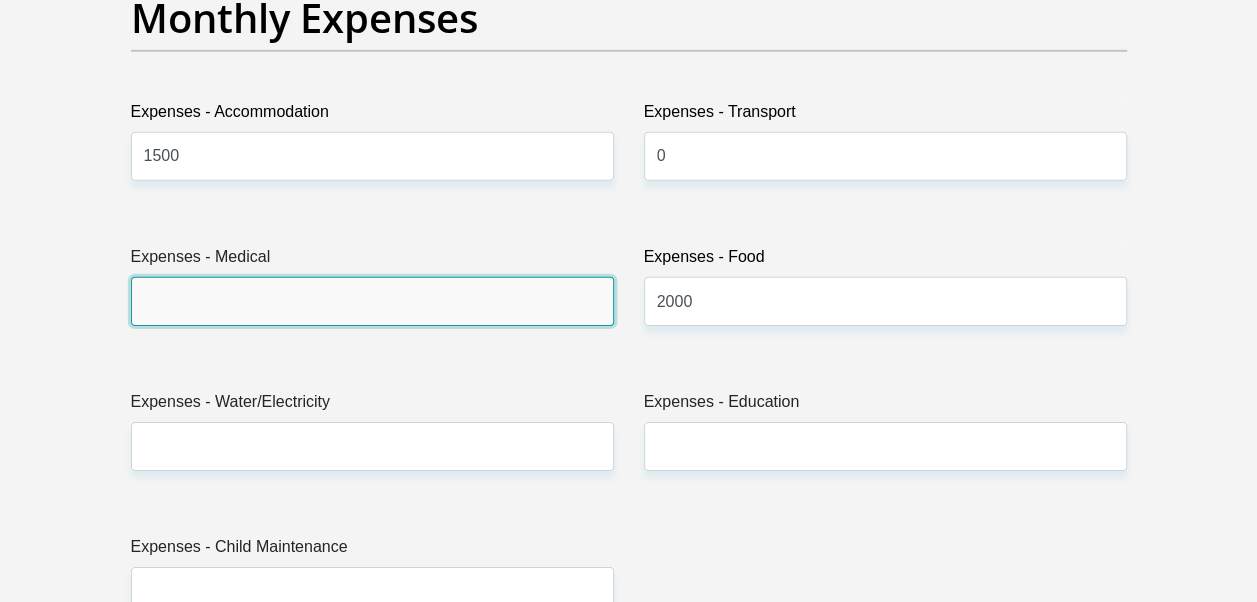 click on "Expenses - Medical" at bounding box center (372, 301) 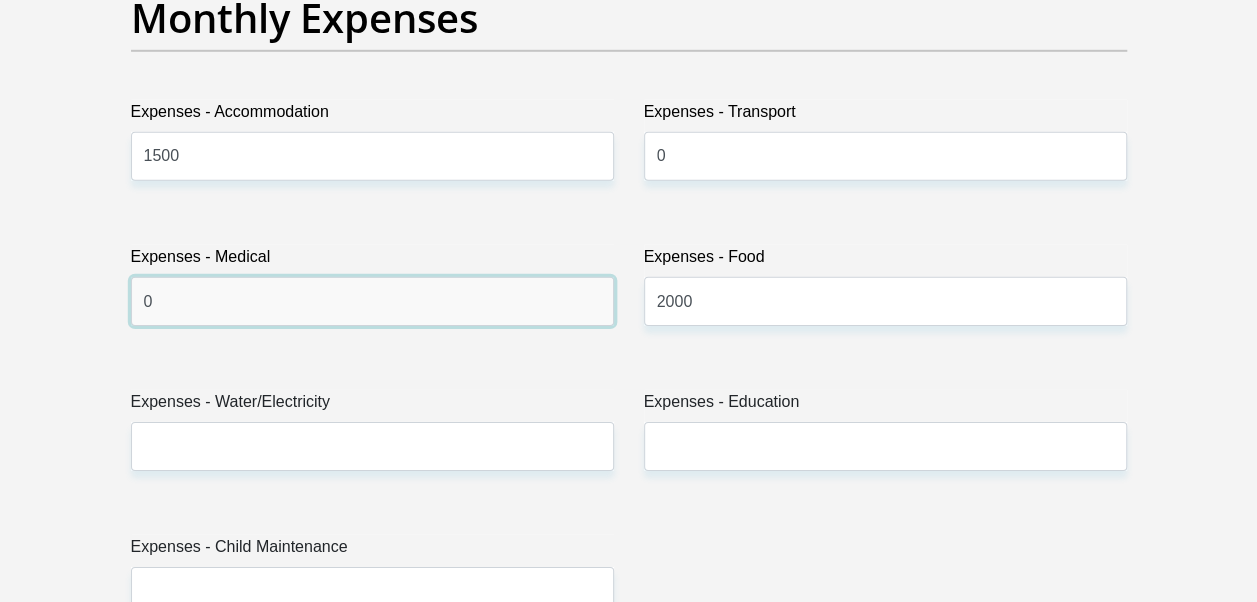type on "0" 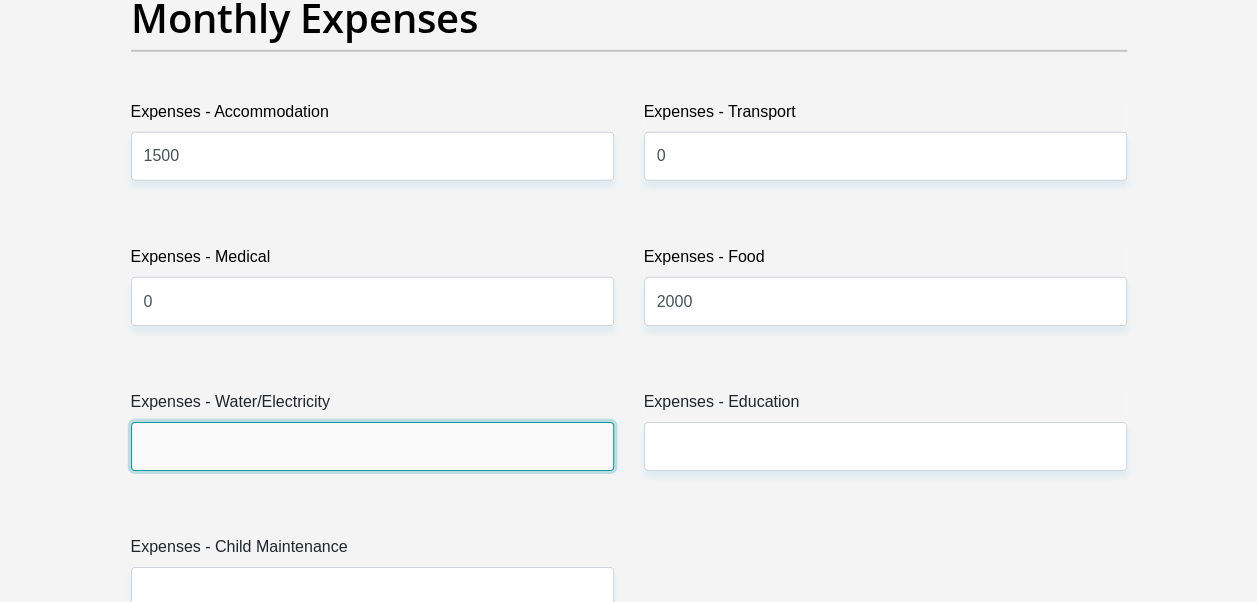 click on "Expenses - Water/Electricity" at bounding box center [372, 446] 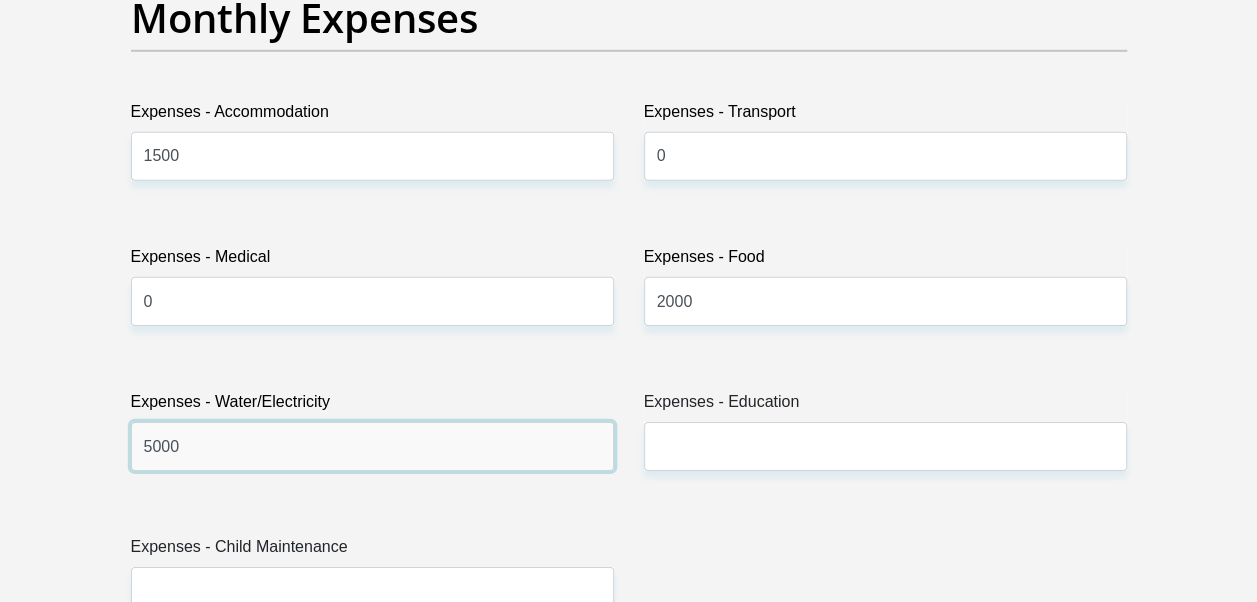type on "5000" 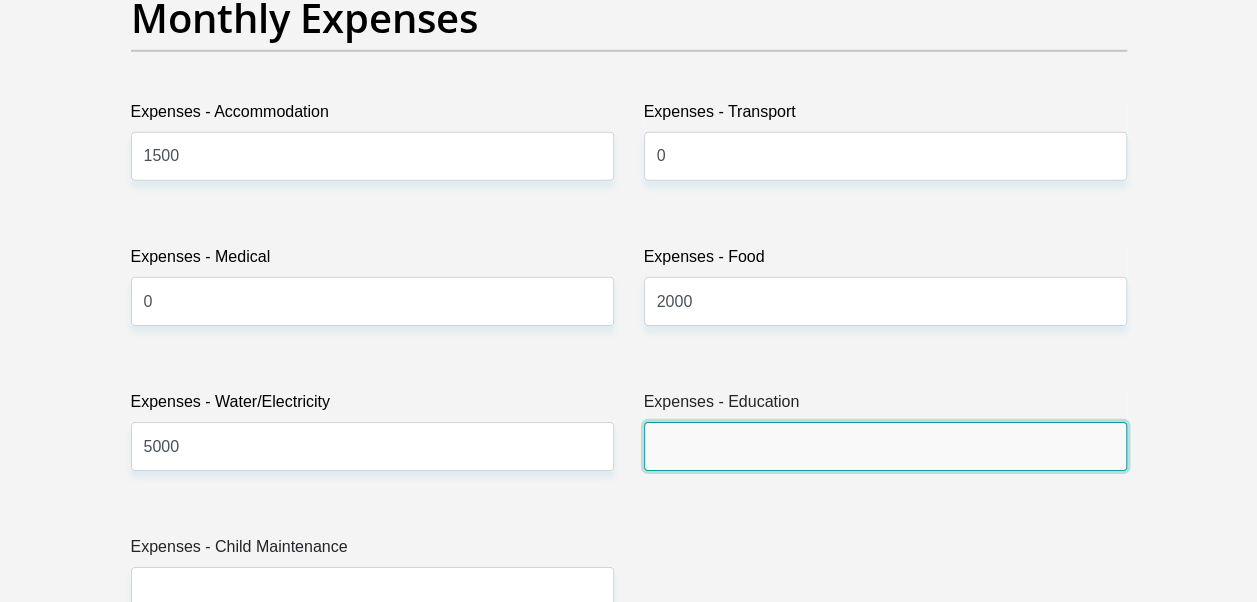 click on "Expenses - Education" at bounding box center (885, 446) 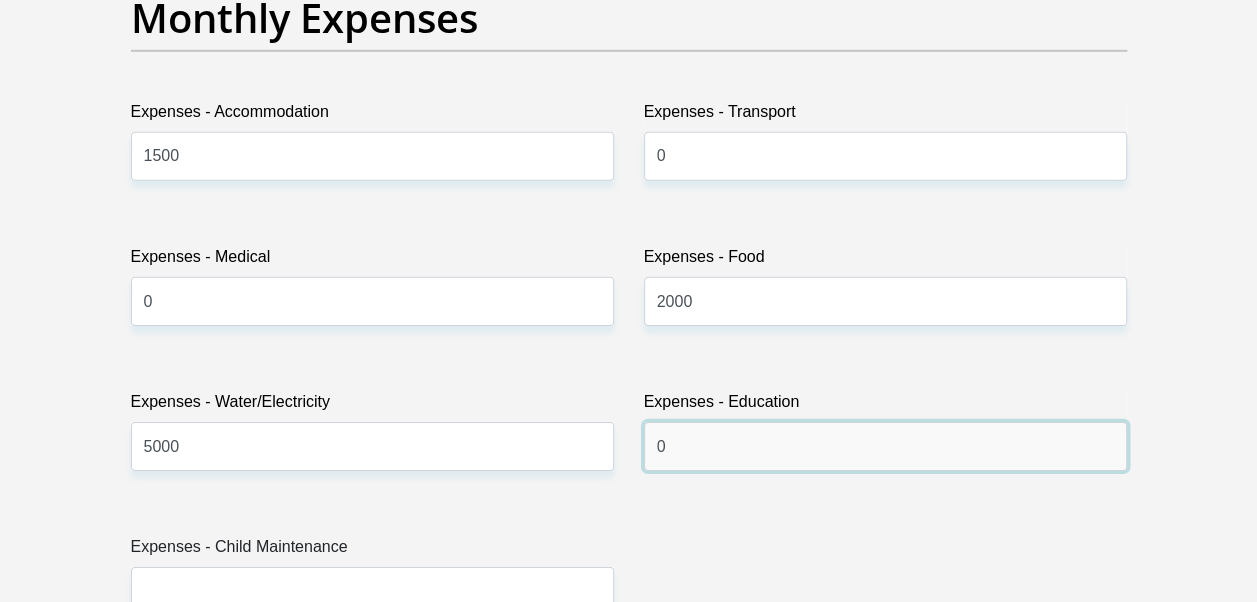 type on "0" 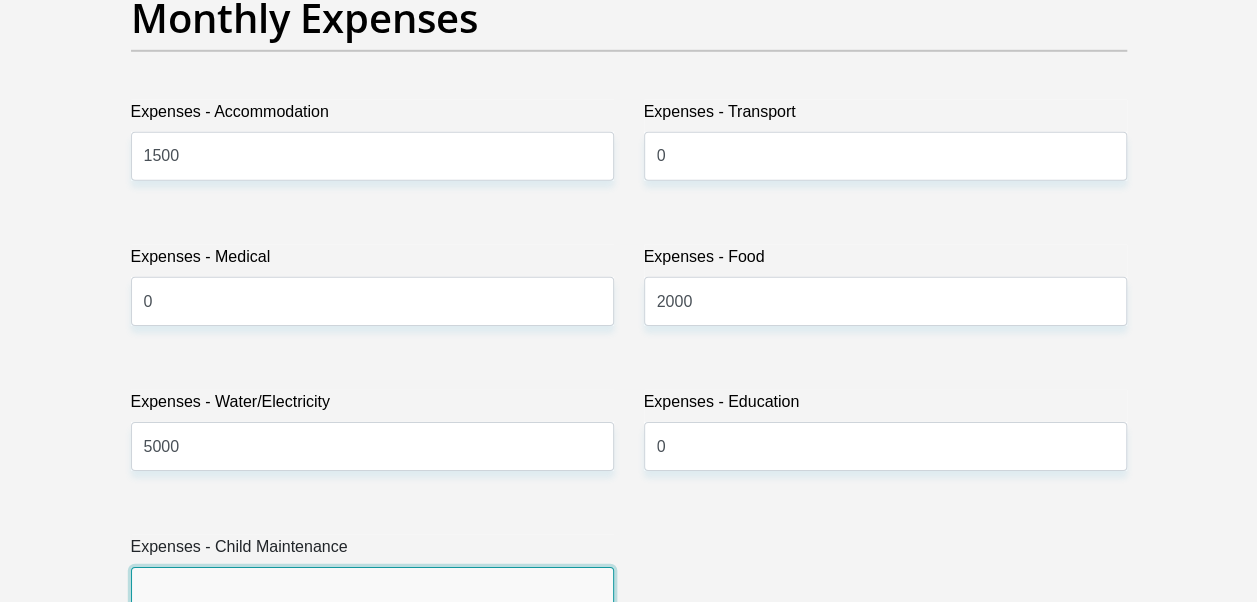 click on "Expenses - Child Maintenance" at bounding box center (372, 591) 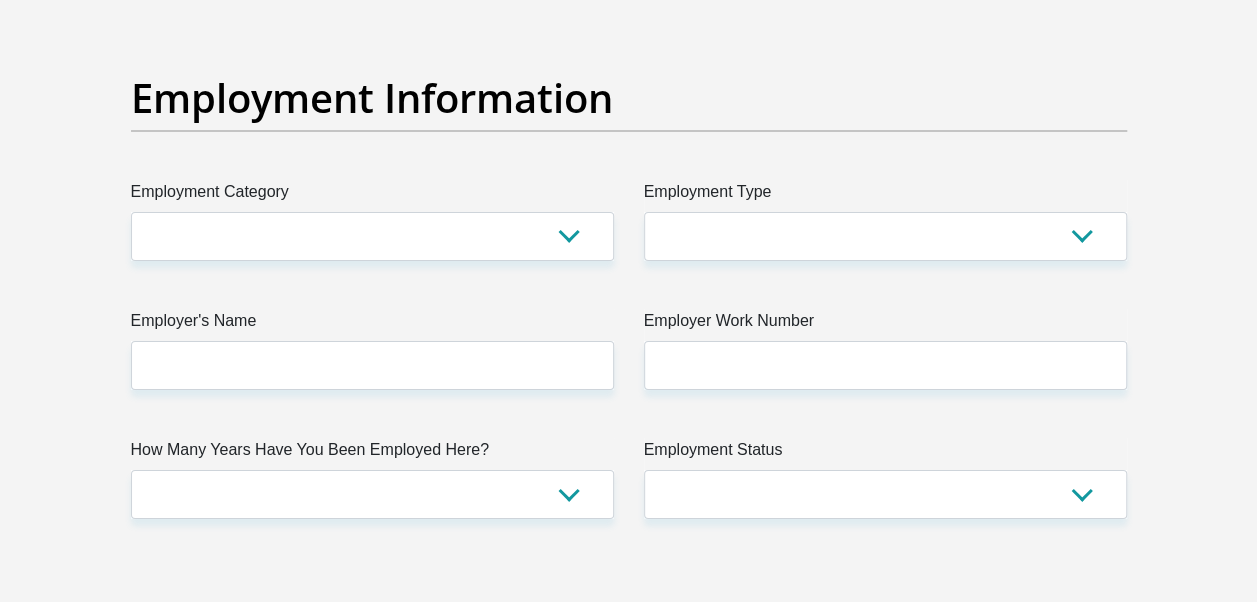 scroll, scrollTop: 3666, scrollLeft: 0, axis: vertical 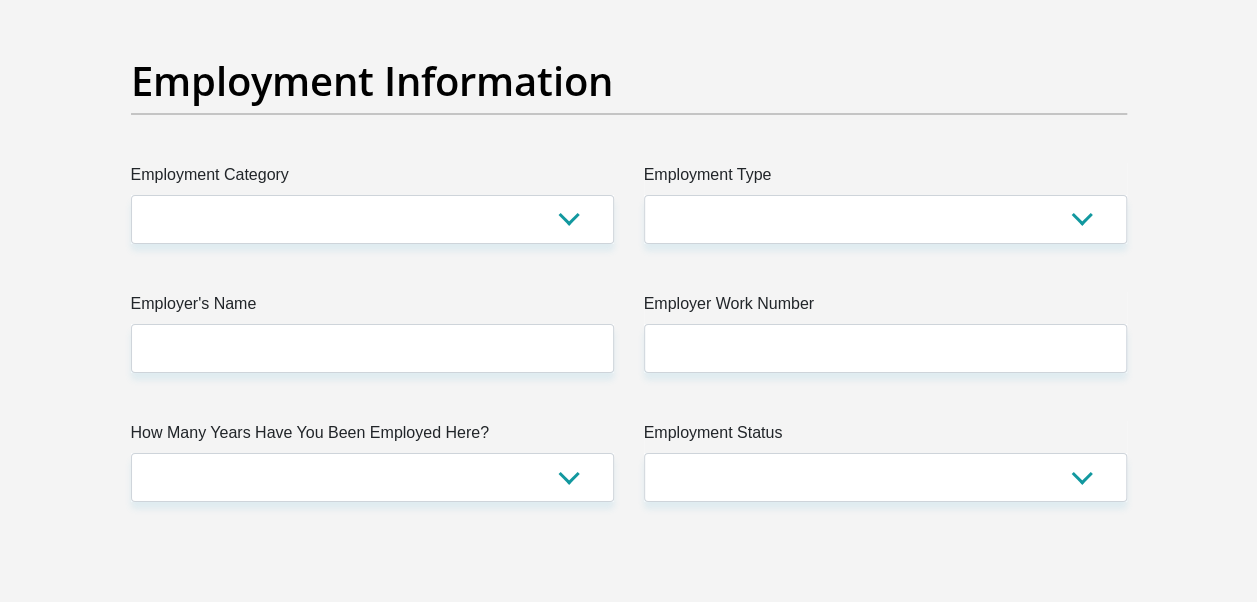 type on "0" 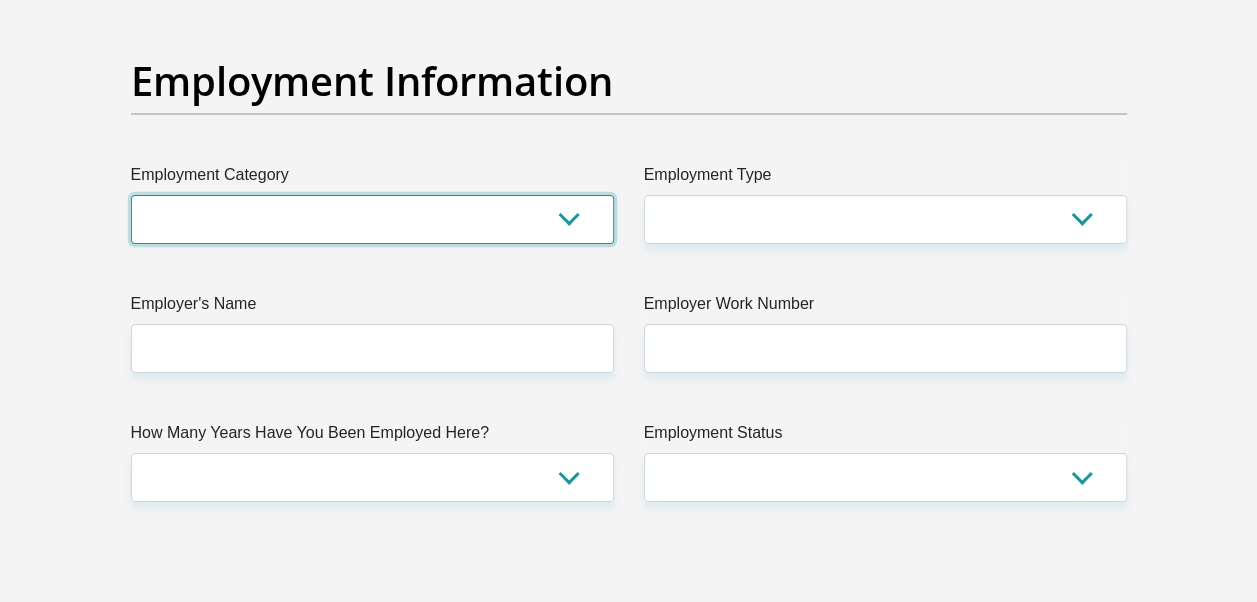 click on "AGRICULTURE
ALCOHOL & TOBACCO
CONSTRUCTION MATERIALS
METALLURGY
EQUIPMENT FOR RENEWABLE ENERGY
SPECIALIZED CONTRACTORS
CAR
GAMING (INCL. INTERNET
OTHER WHOLESALE
UNLICENSED PHARMACEUTICALS
CURRENCY EXCHANGE HOUSES
OTHER FINANCIAL INSTITUTIONS & INSURANCE
REAL ESTATE AGENTS
OIL & GAS
OTHER MATERIALS (E.G. IRON ORE)
PRECIOUS STONES & PRECIOUS METALS
POLITICAL ORGANIZATIONS
RELIGIOUS ORGANIZATIONS(NOT SECTS)
ACTI. HAVING BUSINESS DEAL WITH PUBLIC ADMINISTRATION
LAUNDROMATS" at bounding box center [372, 219] 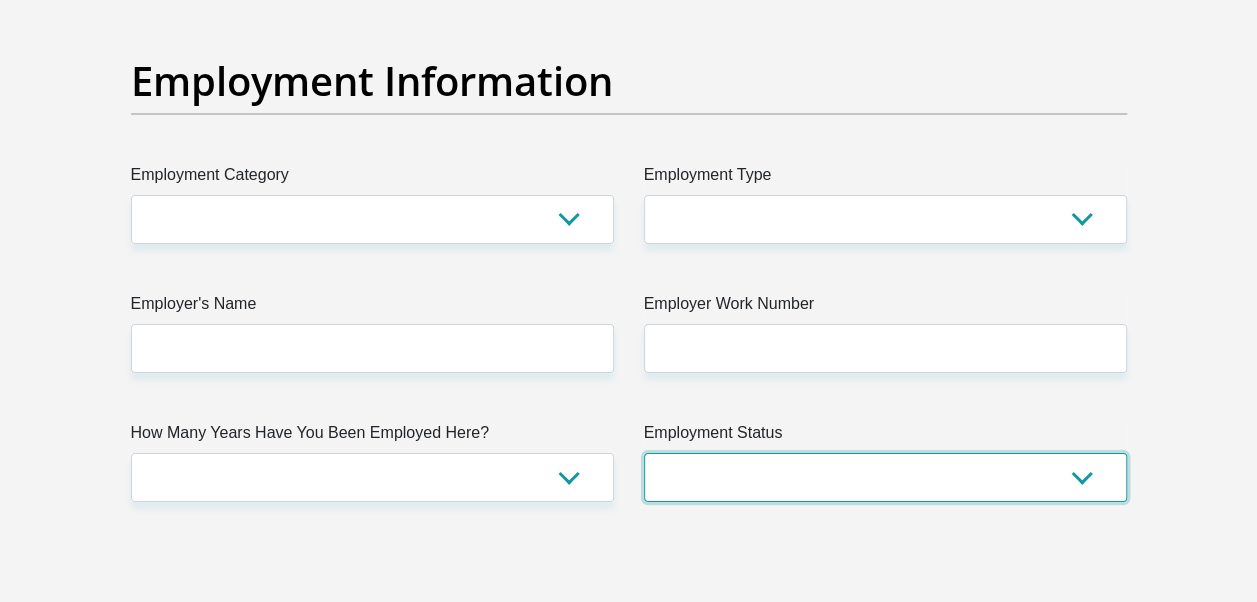 click on "Permanent/Full-time
Part-time/Casual
Contract Worker
Self-Employed
Housewife
Retired
Student
Medically Boarded
Disability
Unemployed" at bounding box center (885, 477) 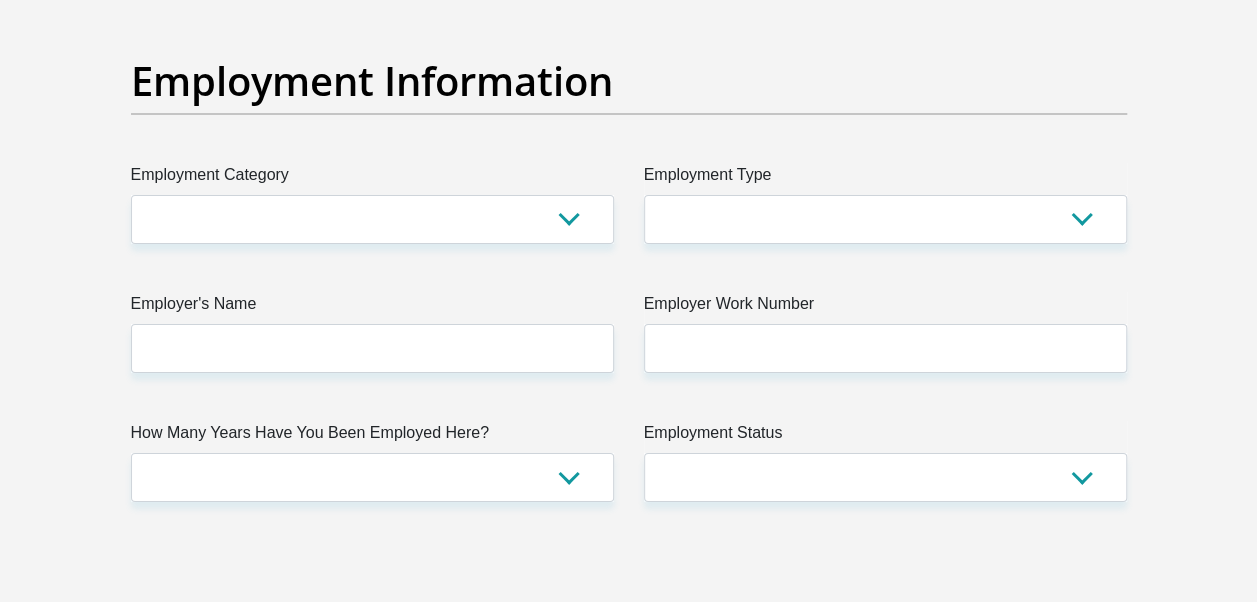 click on "Title
Mr
Ms
Mrs
Dr
Other
First Name
judith
Surname
Khawula
ID Number
8412221104085
Please input valid ID number
Race
Black
Coloured
Indian
White
Other
Contact Number
0812312038
Please input valid contact number
Nationality
South Africa
Afghanistan
Aland Islands  Albania  Algeria" at bounding box center [629, -25] 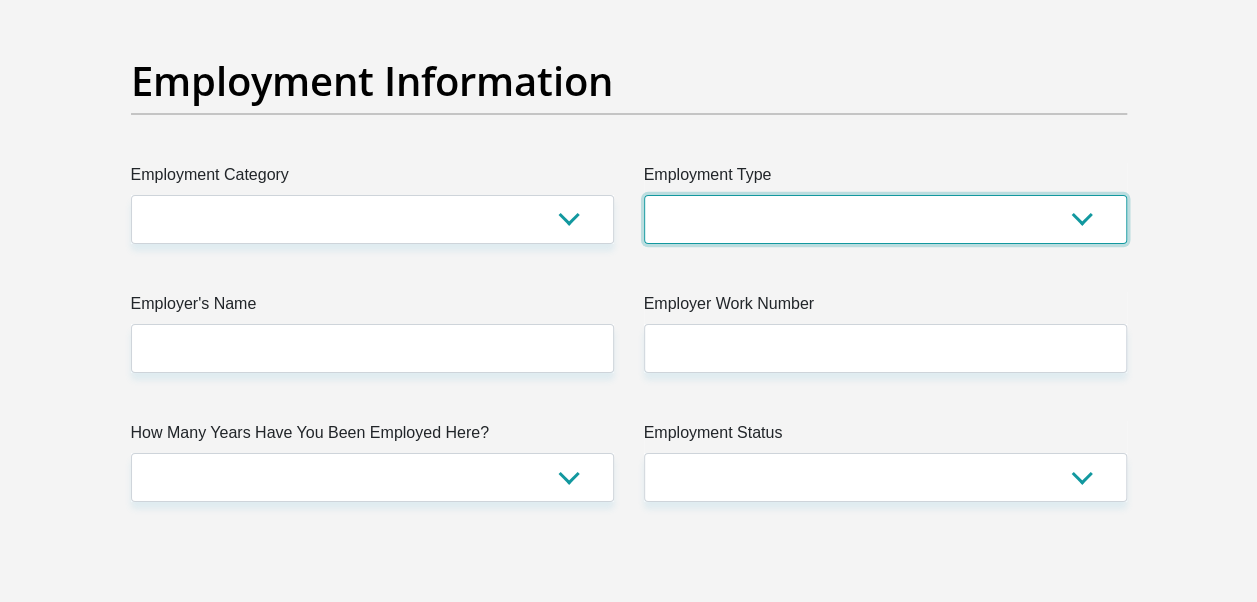 click on "College/Lecturer
Craft Seller
Creative
Driver
Executive
Farmer
Forces - Non Commissioned
Forces - Officer
Hawker
Housewife
Labourer
Licenced Professional
Manager
Miner
Non Licenced Professional
Office Staff/Clerk
Outside Worker
Pensioner
Permanent Teacher
Production/Manufacturing
Sales
Self-Employed
Semi-Professional Worker
Service Industry  Social Worker  Student" at bounding box center [885, 219] 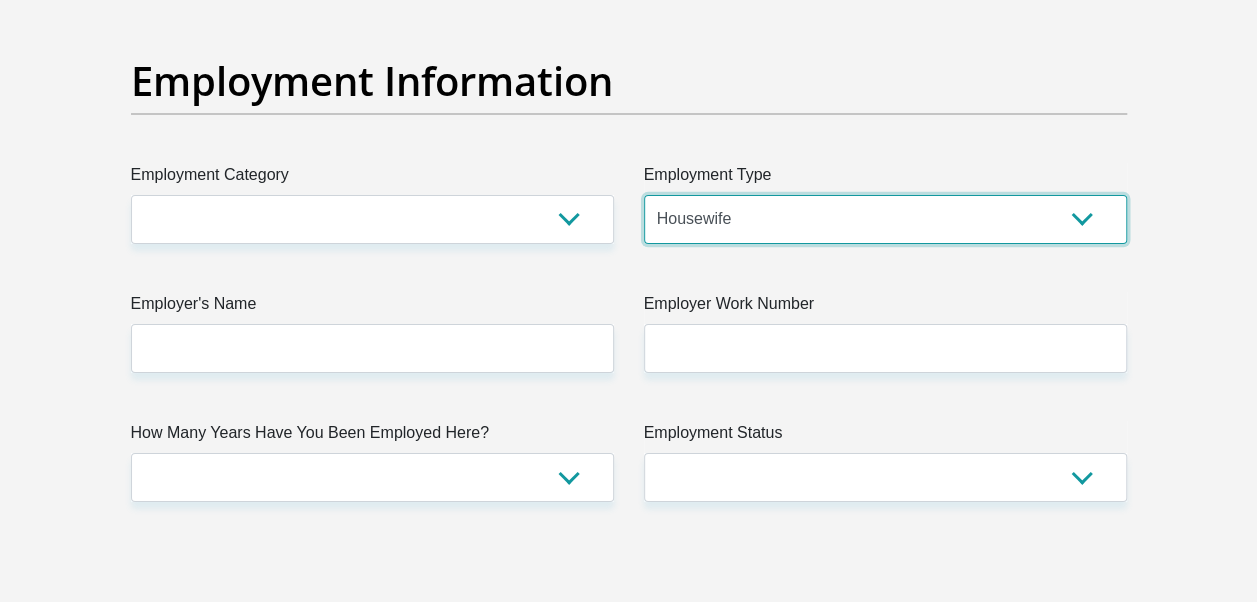 click on "College/Lecturer
Craft Seller
Creative
Driver
Executive
Farmer
Forces - Non Commissioned
Forces - Officer
Hawker
Housewife
Labourer
Licenced Professional
Manager
Miner
Non Licenced Professional
Office Staff/Clerk
Outside Worker
Pensioner
Permanent Teacher
Production/Manufacturing
Sales
Self-Employed
Semi-Professional Worker
Service Industry  Social Worker  Student" at bounding box center [885, 219] 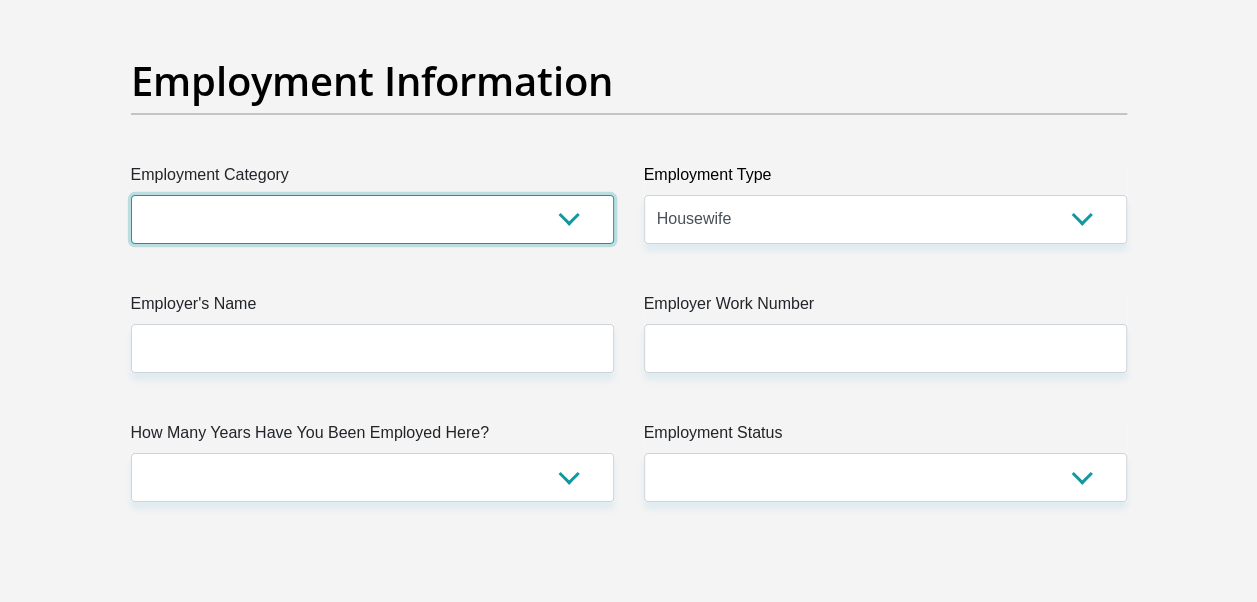 click on "AGRICULTURE
ALCOHOL & TOBACCO
CONSTRUCTION MATERIALS
METALLURGY
EQUIPMENT FOR RENEWABLE ENERGY
SPECIALIZED CONTRACTORS
CAR
GAMING (INCL. INTERNET
OTHER WHOLESALE
UNLICENSED PHARMACEUTICALS
CURRENCY EXCHANGE HOUSES
OTHER FINANCIAL INSTITUTIONS & INSURANCE
REAL ESTATE AGENTS
OIL & GAS
OTHER MATERIALS (E.G. IRON ORE)
PRECIOUS STONES & PRECIOUS METALS
POLITICAL ORGANIZATIONS
RELIGIOUS ORGANIZATIONS(NOT SECTS)
ACTI. HAVING BUSINESS DEAL WITH PUBLIC ADMINISTRATION
LAUNDROMATS" at bounding box center [372, 219] 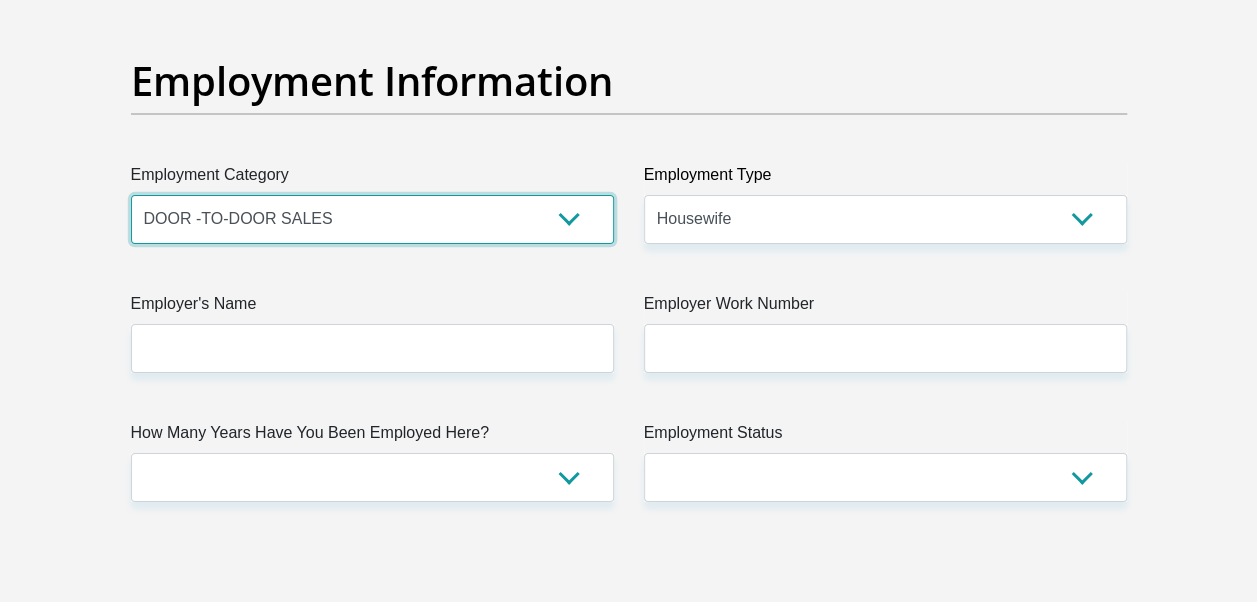 click on "AGRICULTURE
ALCOHOL & TOBACCO
CONSTRUCTION MATERIALS
METALLURGY
EQUIPMENT FOR RENEWABLE ENERGY
SPECIALIZED CONTRACTORS
CAR
GAMING (INCL. INTERNET
OTHER WHOLESALE
UNLICENSED PHARMACEUTICALS
CURRENCY EXCHANGE HOUSES
OTHER FINANCIAL INSTITUTIONS & INSURANCE
REAL ESTATE AGENTS
OIL & GAS
OTHER MATERIALS (E.G. IRON ORE)
PRECIOUS STONES & PRECIOUS METALS
POLITICAL ORGANIZATIONS
RELIGIOUS ORGANIZATIONS(NOT SECTS)
ACTI. HAVING BUSINESS DEAL WITH PUBLIC ADMINISTRATION
LAUNDROMATS" at bounding box center [372, 219] 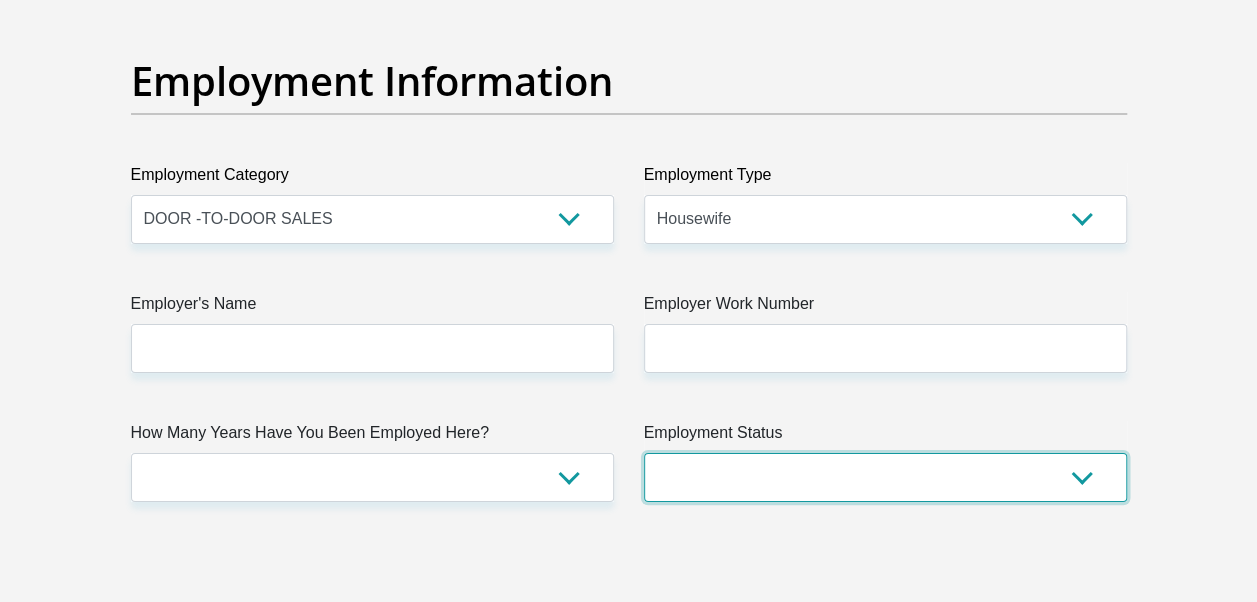 click on "Permanent/Full-time
Part-time/Casual
Contract Worker
Self-Employed
Housewife
Retired
Student
Medically Boarded
Disability
Unemployed" at bounding box center [885, 477] 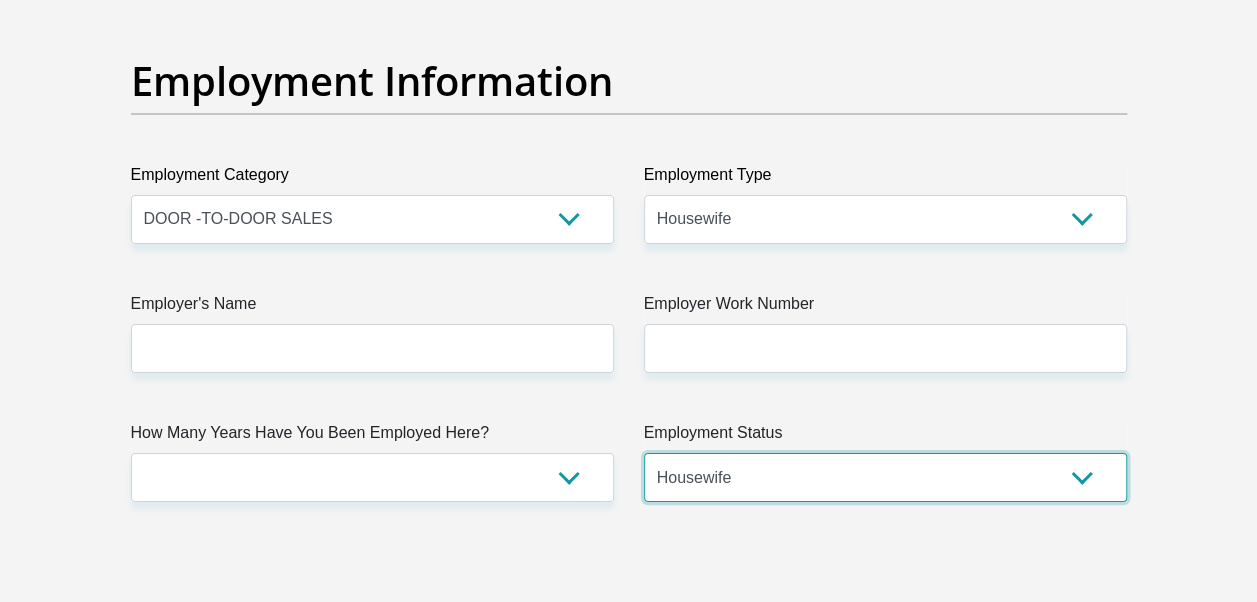 click on "Permanent/Full-time
Part-time/Casual
Contract Worker
Self-Employed
Housewife
Retired
Student
Medically Boarded
Disability
Unemployed" at bounding box center [885, 477] 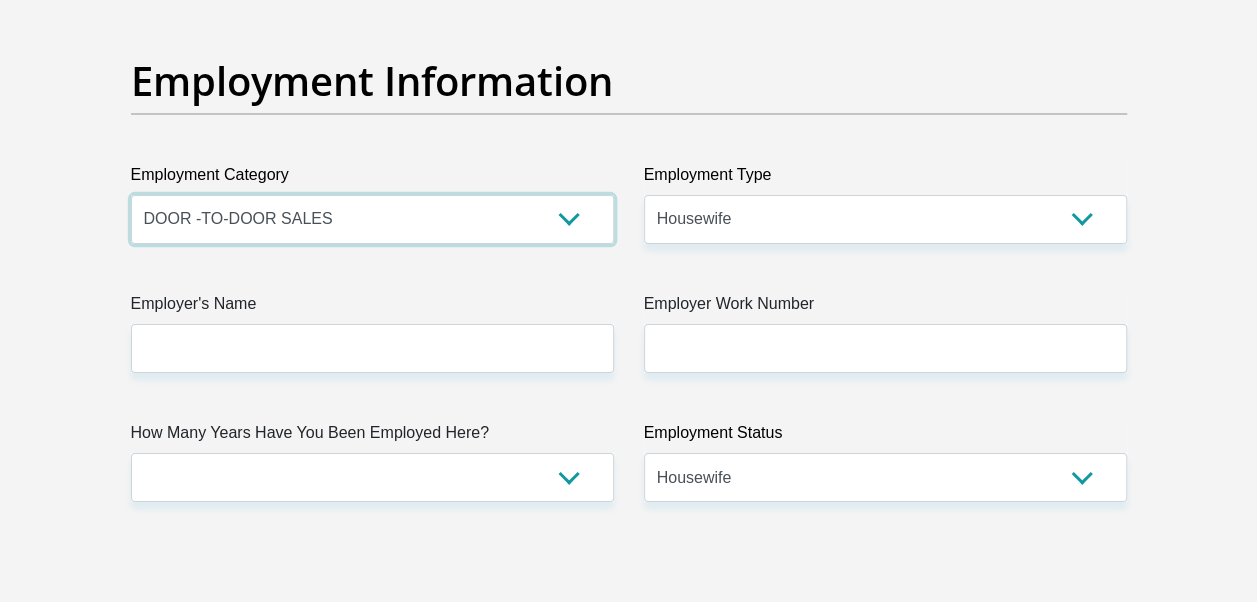 click on "AGRICULTURE
ALCOHOL & TOBACCO
CONSTRUCTION MATERIALS
METALLURGY
EQUIPMENT FOR RENEWABLE ENERGY
SPECIALIZED CONTRACTORS
CAR
GAMING (INCL. INTERNET
OTHER WHOLESALE
UNLICENSED PHARMACEUTICALS
CURRENCY EXCHANGE HOUSES
OTHER FINANCIAL INSTITUTIONS & INSURANCE
REAL ESTATE AGENTS
OIL & GAS
OTHER MATERIALS (E.G. IRON ORE)
PRECIOUS STONES & PRECIOUS METALS
POLITICAL ORGANIZATIONS
RELIGIOUS ORGANIZATIONS(NOT SECTS)
ACTI. HAVING BUSINESS DEAL WITH PUBLIC ADMINISTRATION
LAUNDROMATS" at bounding box center [372, 219] 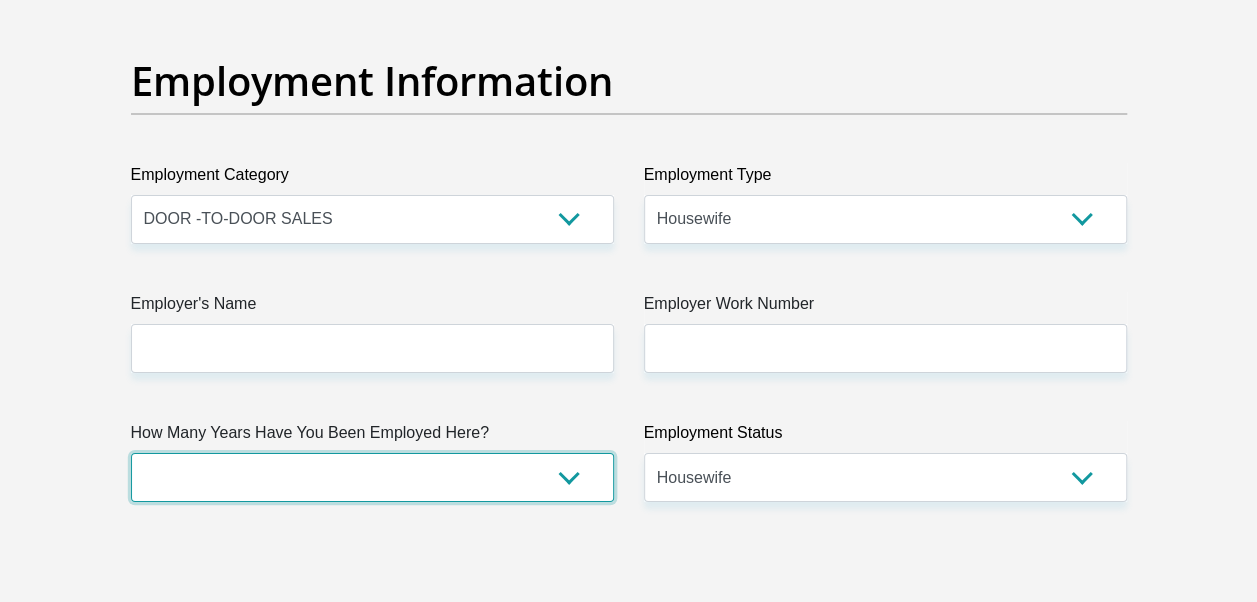 click on "less than 1 year
1-3 years
3-5 years
5+ years" at bounding box center [372, 477] 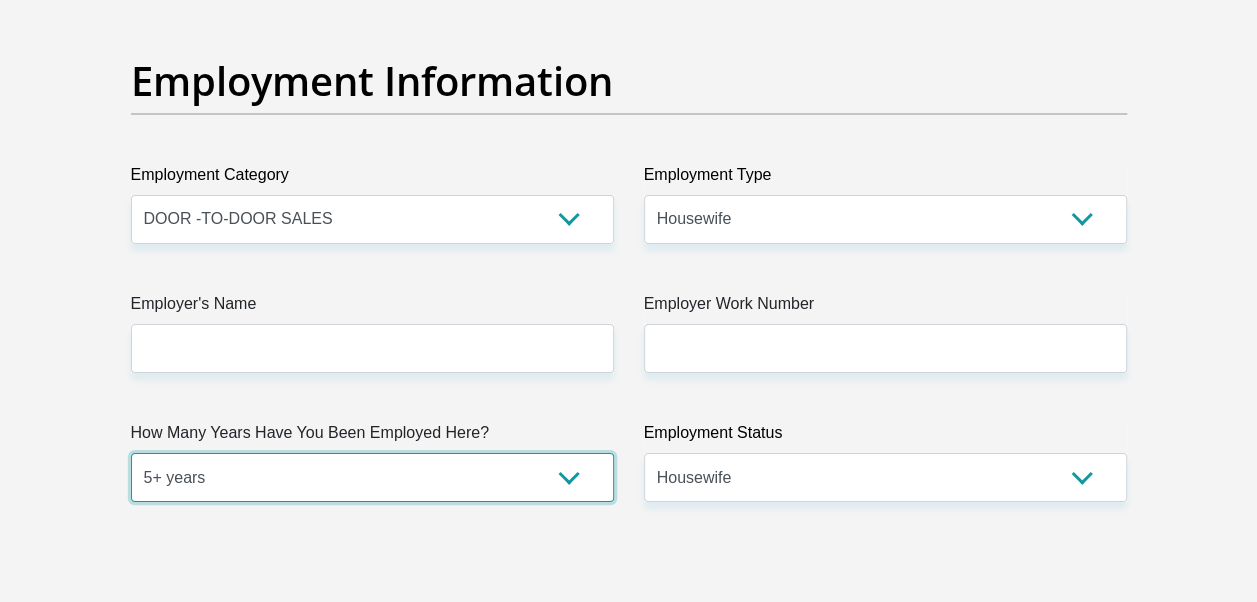 click on "less than 1 year
1-3 years
3-5 years
5+ years" at bounding box center [372, 477] 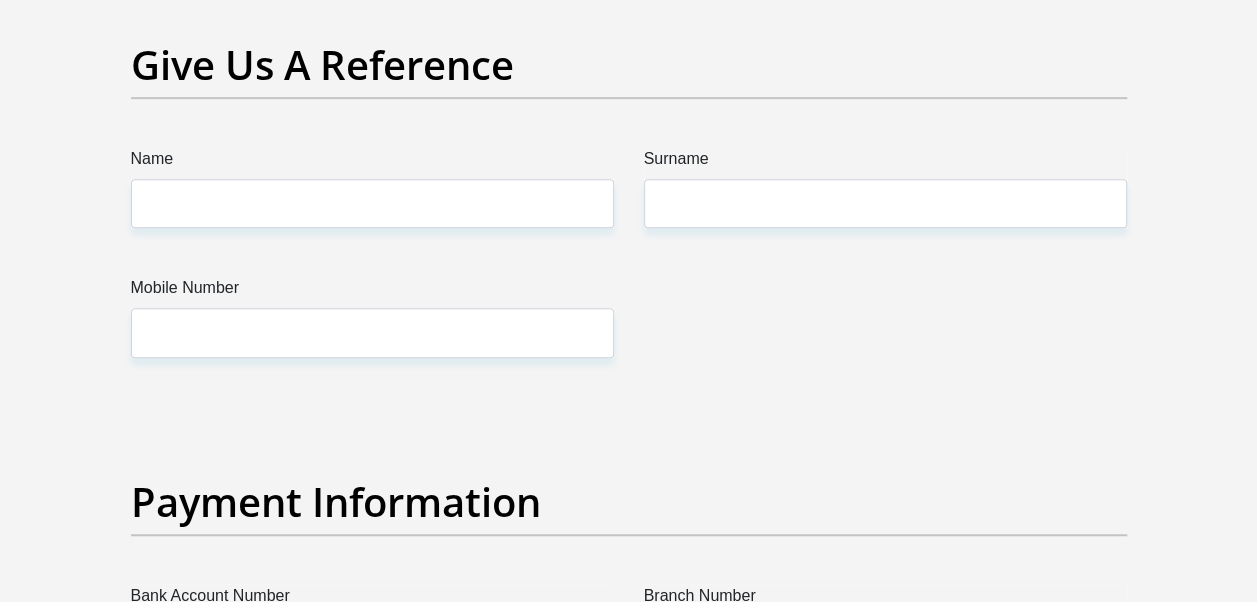 scroll, scrollTop: 4266, scrollLeft: 0, axis: vertical 